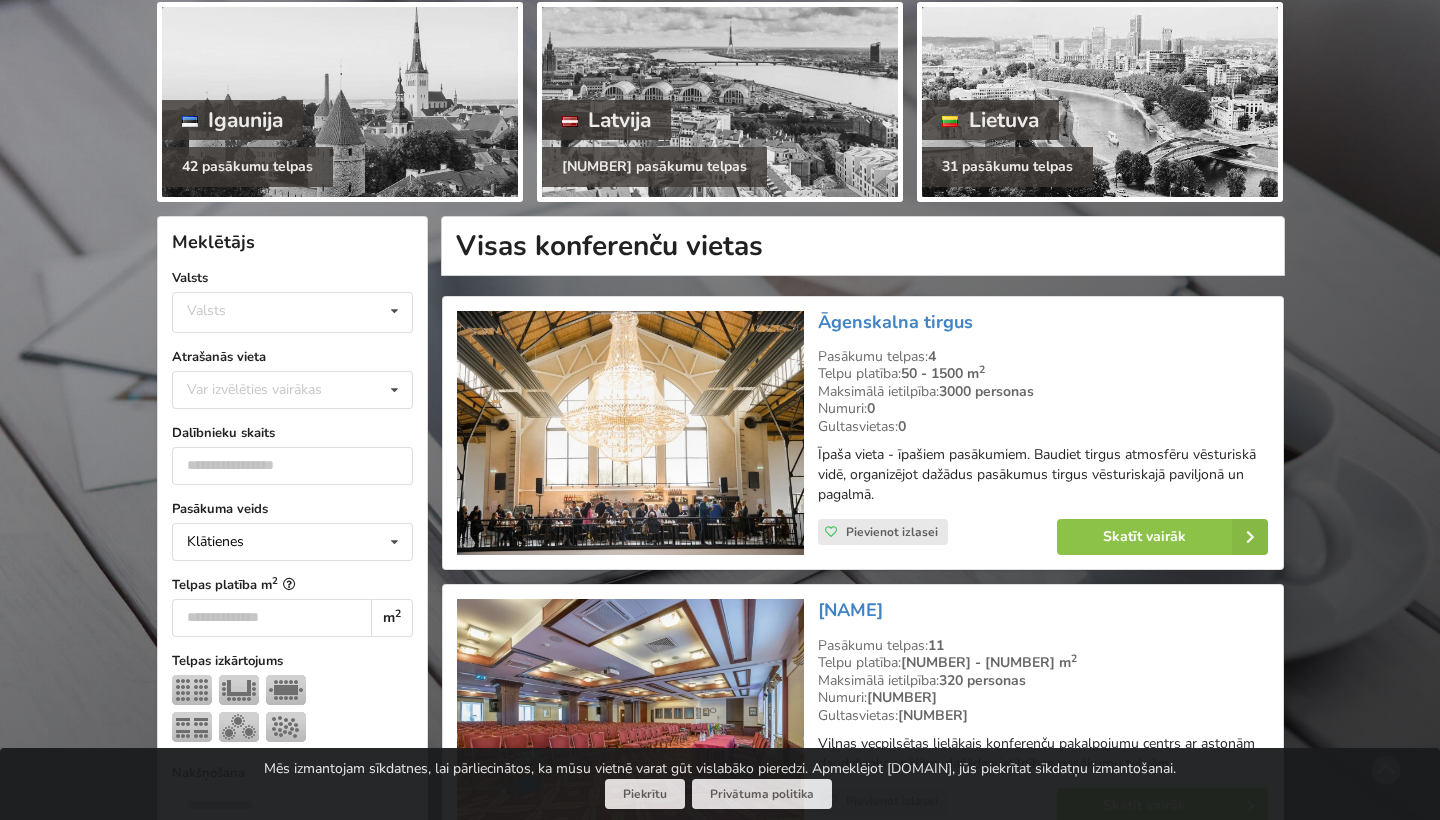 scroll, scrollTop: 241, scrollLeft: 0, axis: vertical 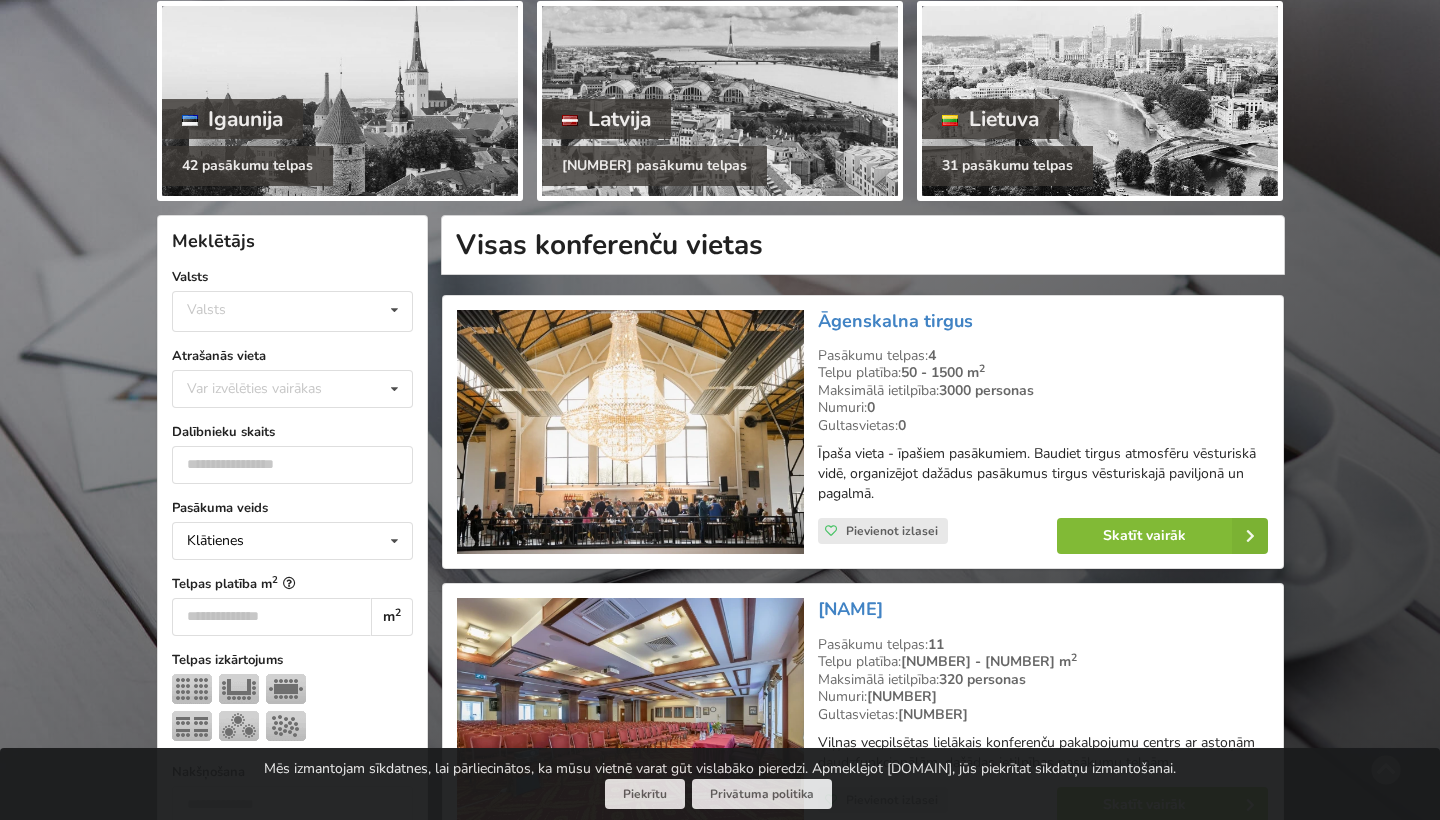 click on "Skatīt vairāk" at bounding box center [1162, 536] 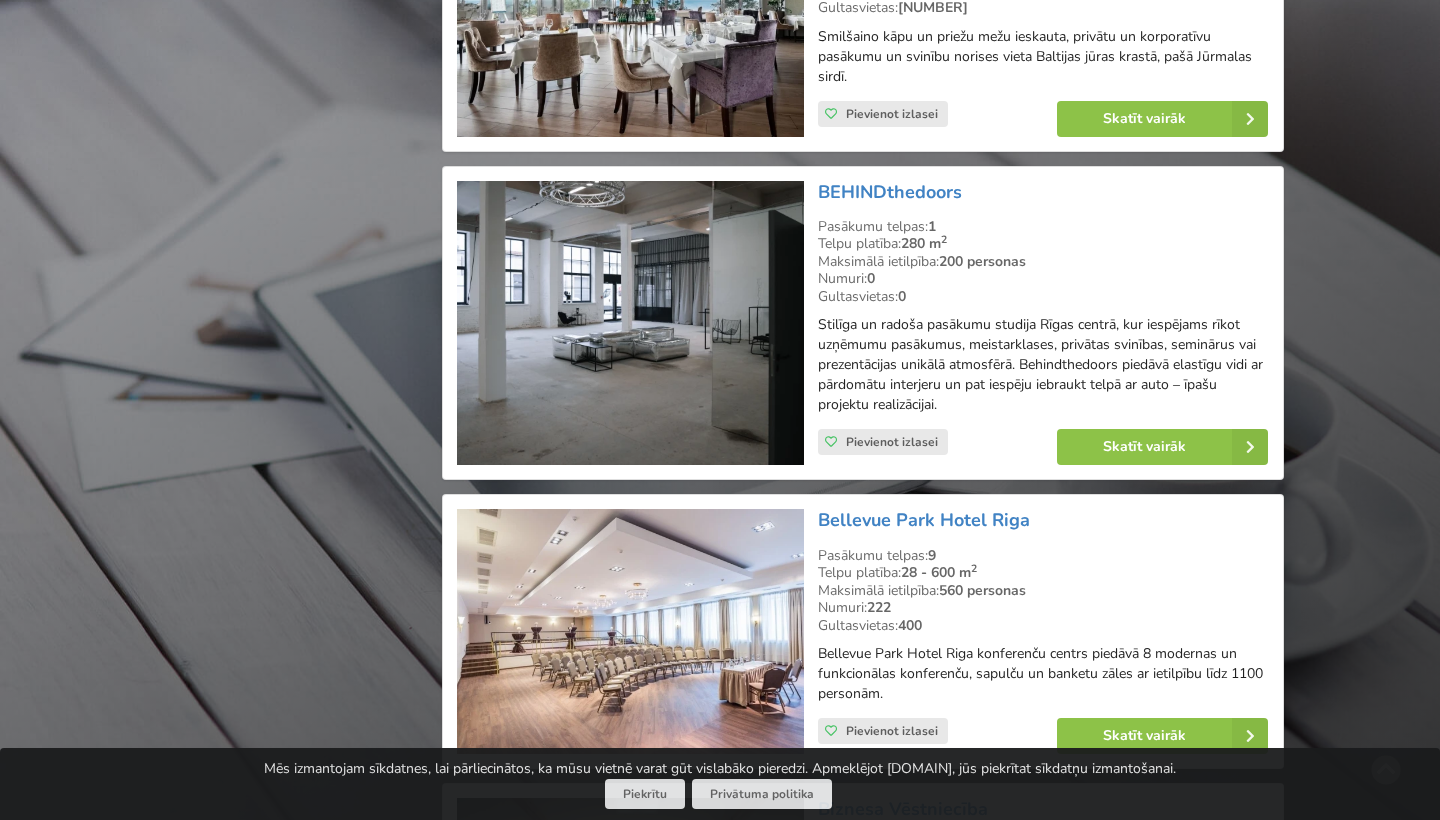 scroll, scrollTop: 2376, scrollLeft: 0, axis: vertical 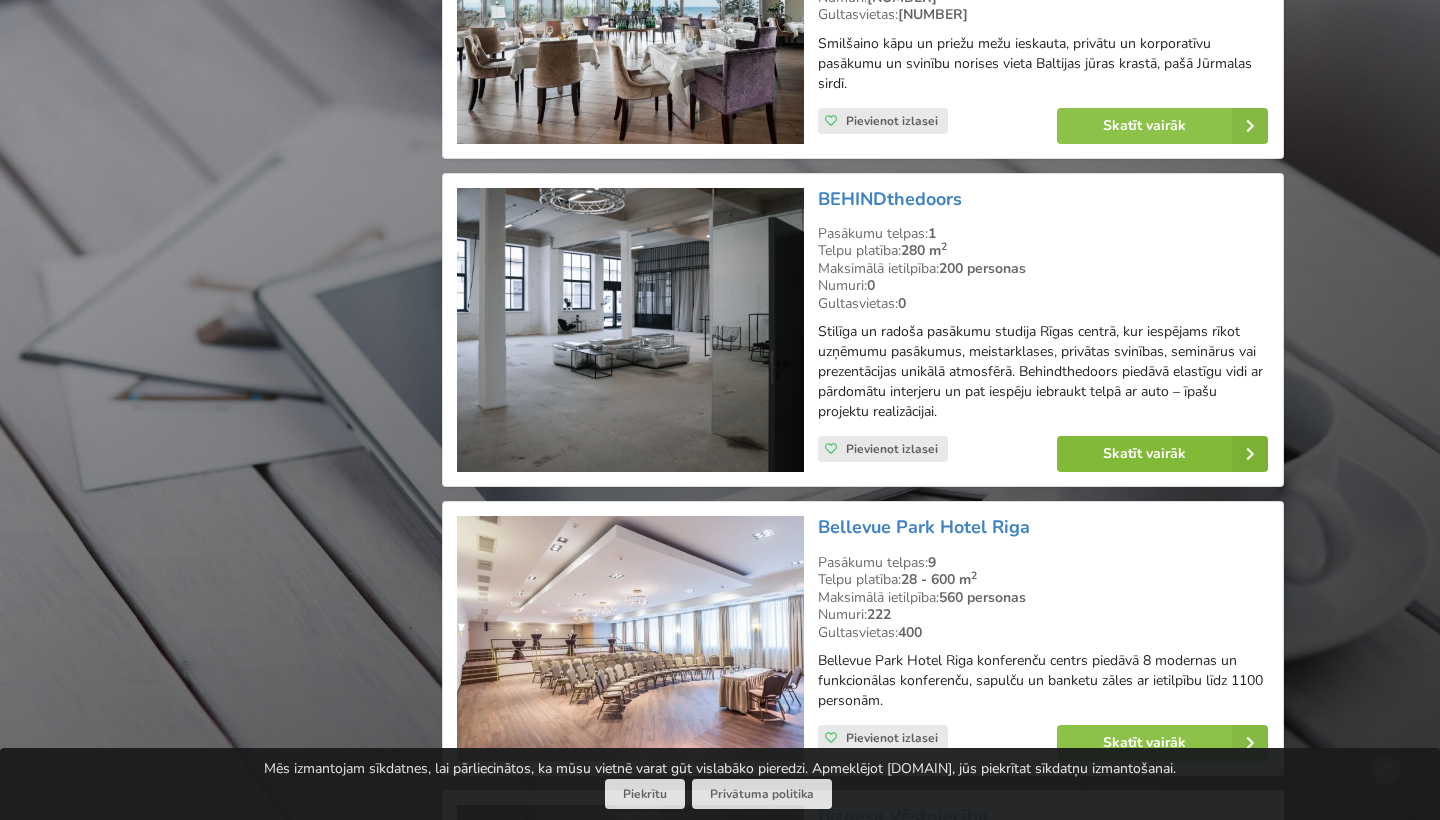 click on "Skatīt vairāk" at bounding box center (1162, 454) 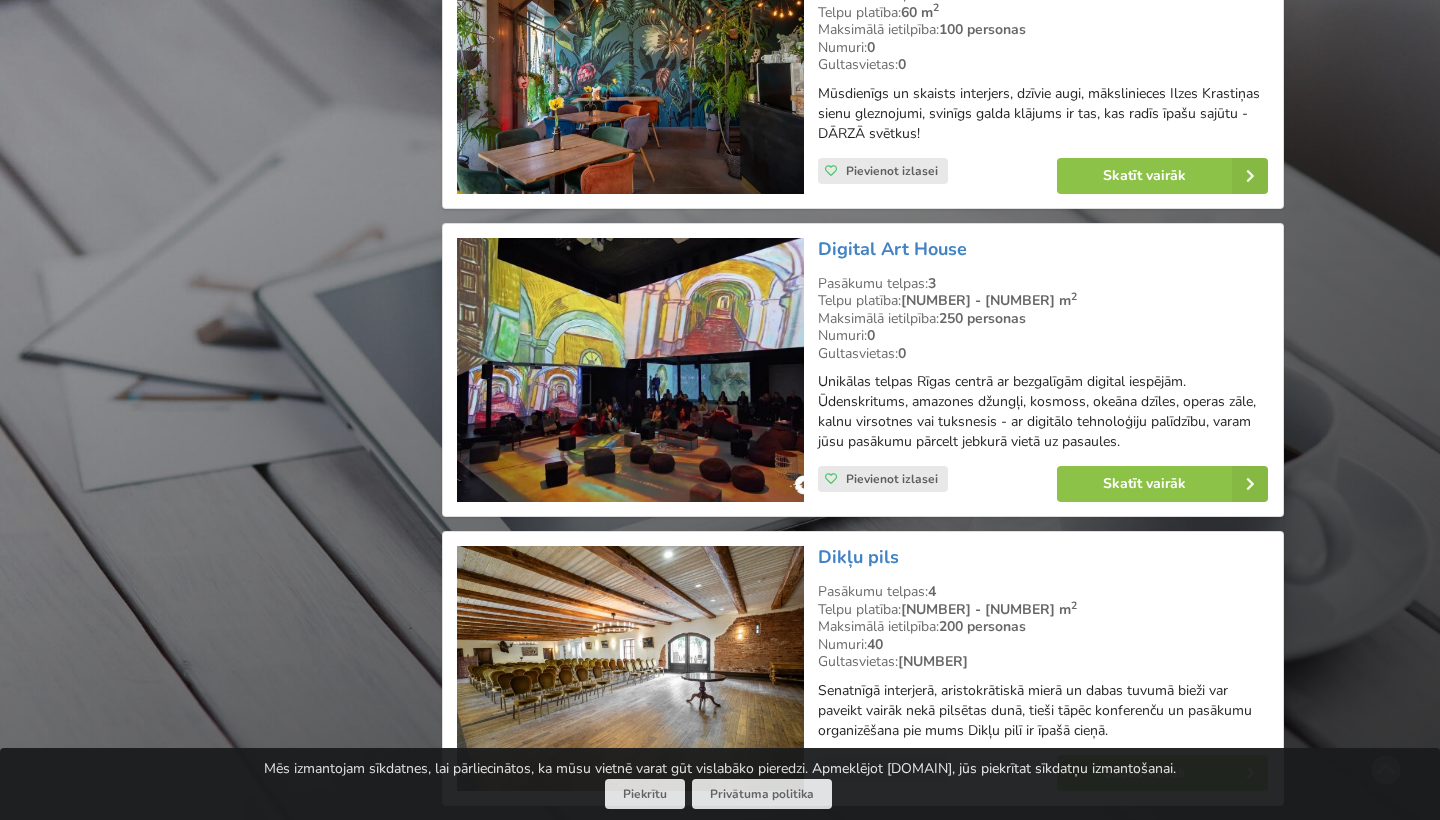 scroll, scrollTop: 4104, scrollLeft: 0, axis: vertical 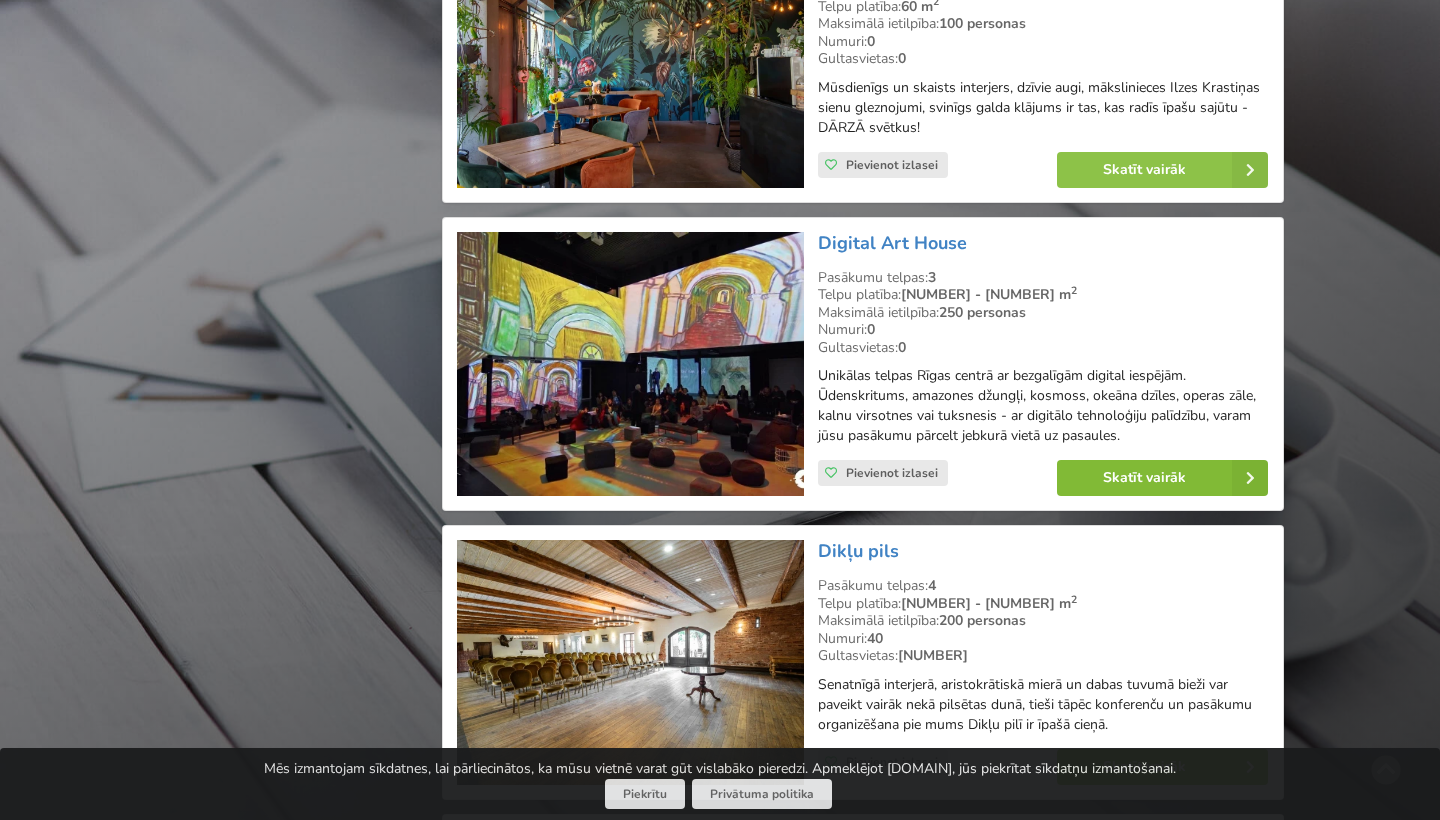click on "Skatīt vairāk" at bounding box center (1162, 478) 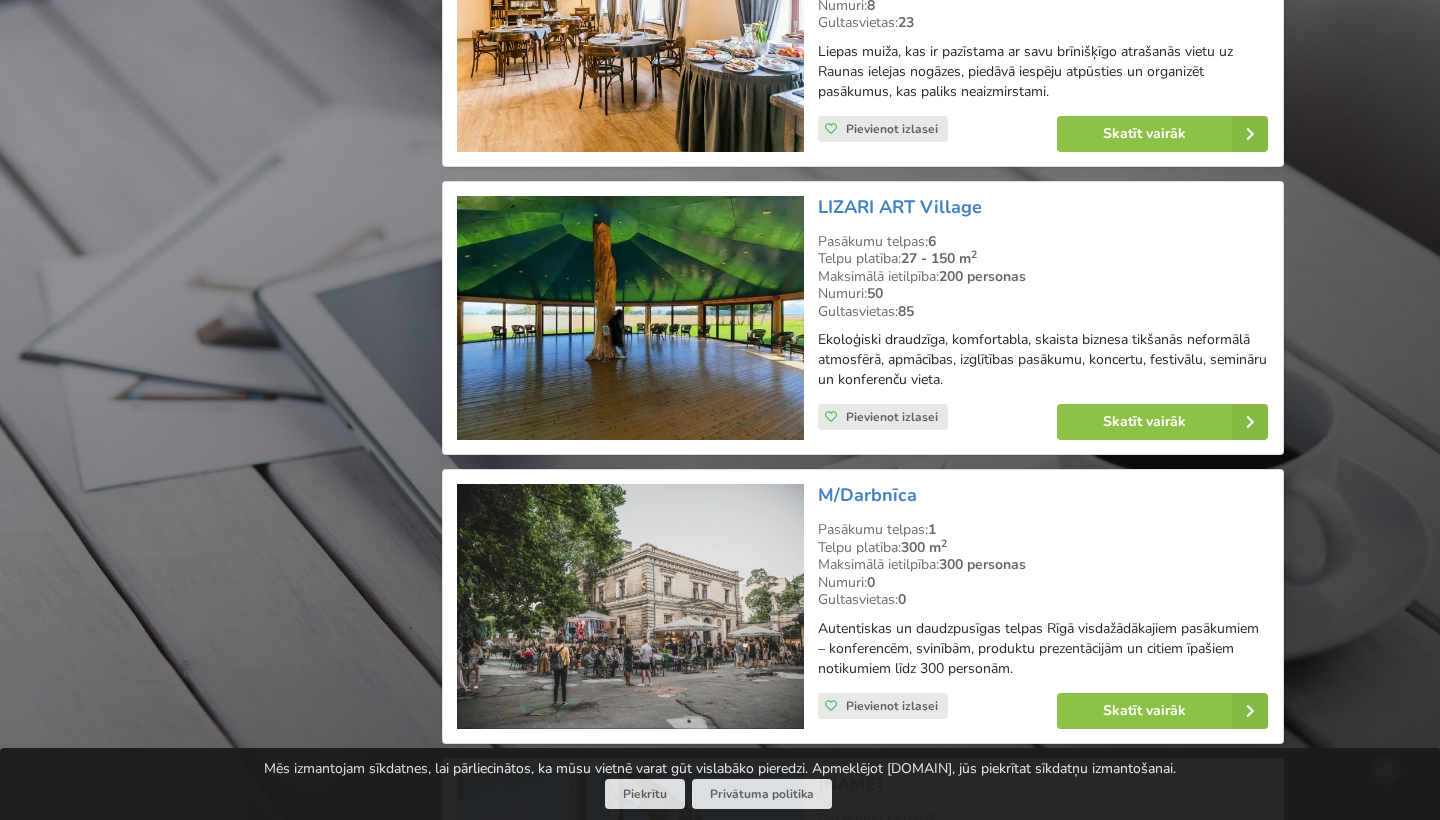 scroll, scrollTop: 17975, scrollLeft: 0, axis: vertical 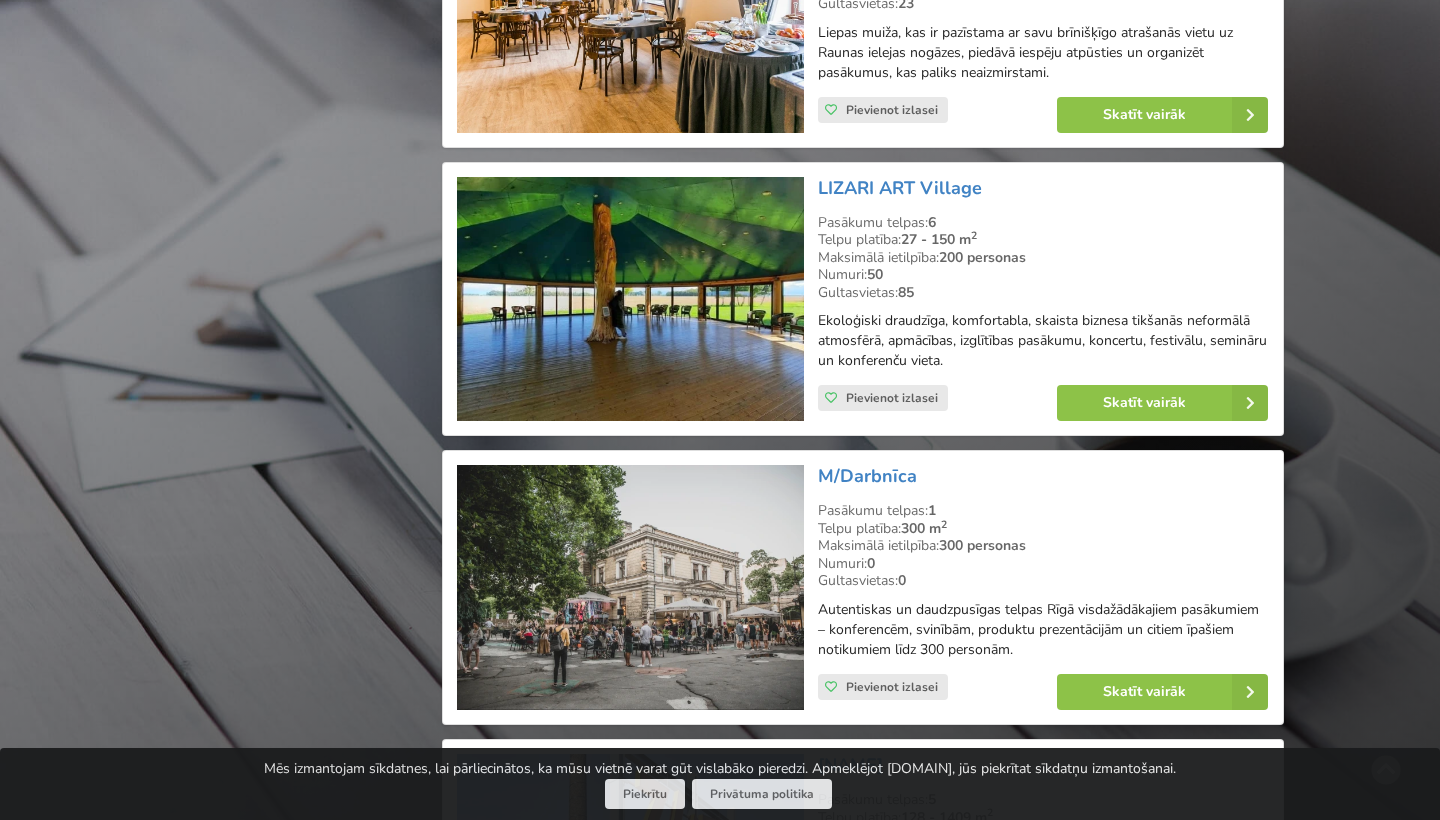 click on "Skatīt vairāk" at bounding box center (1162, 981) 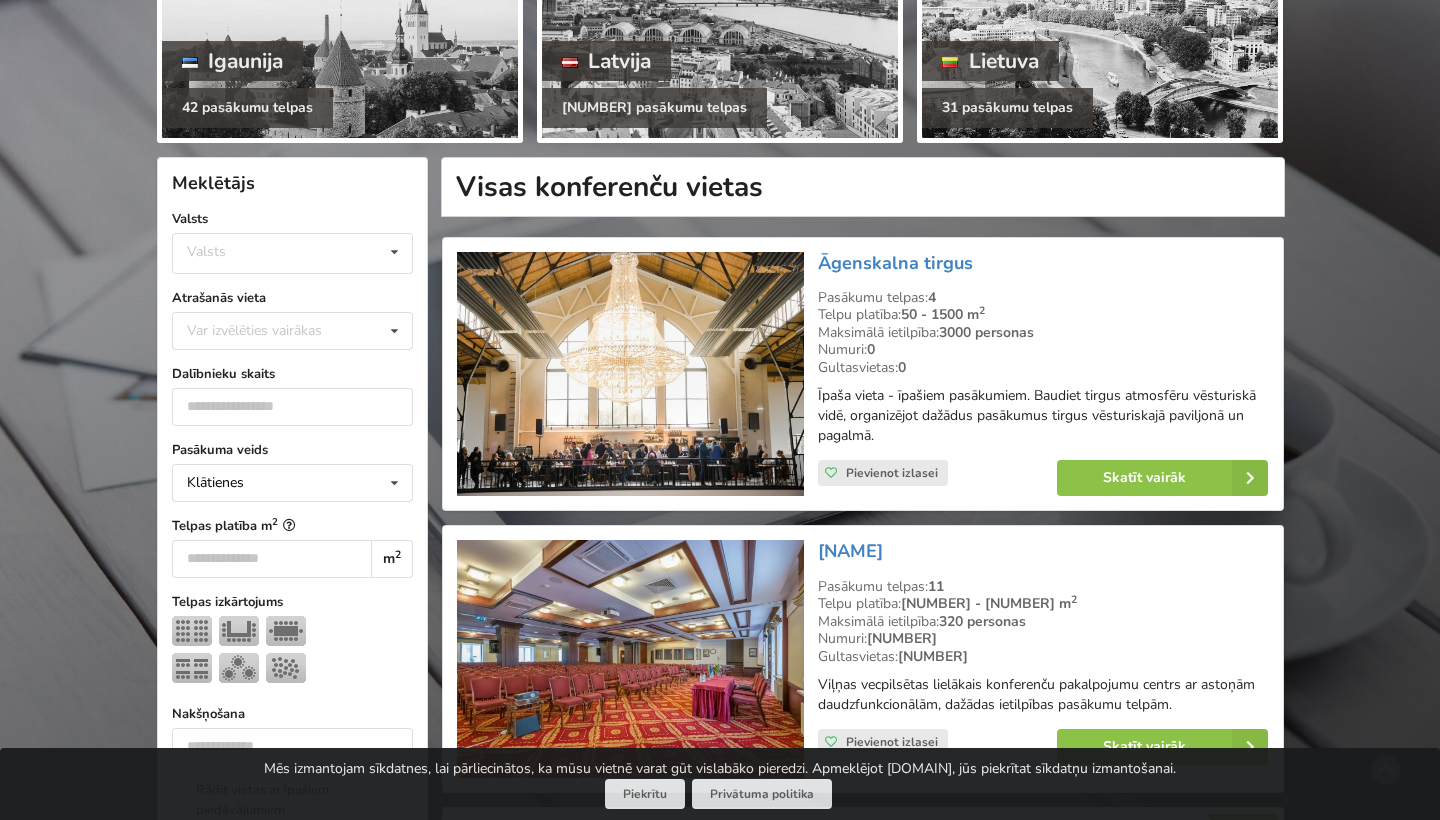 scroll, scrollTop: 298, scrollLeft: 0, axis: vertical 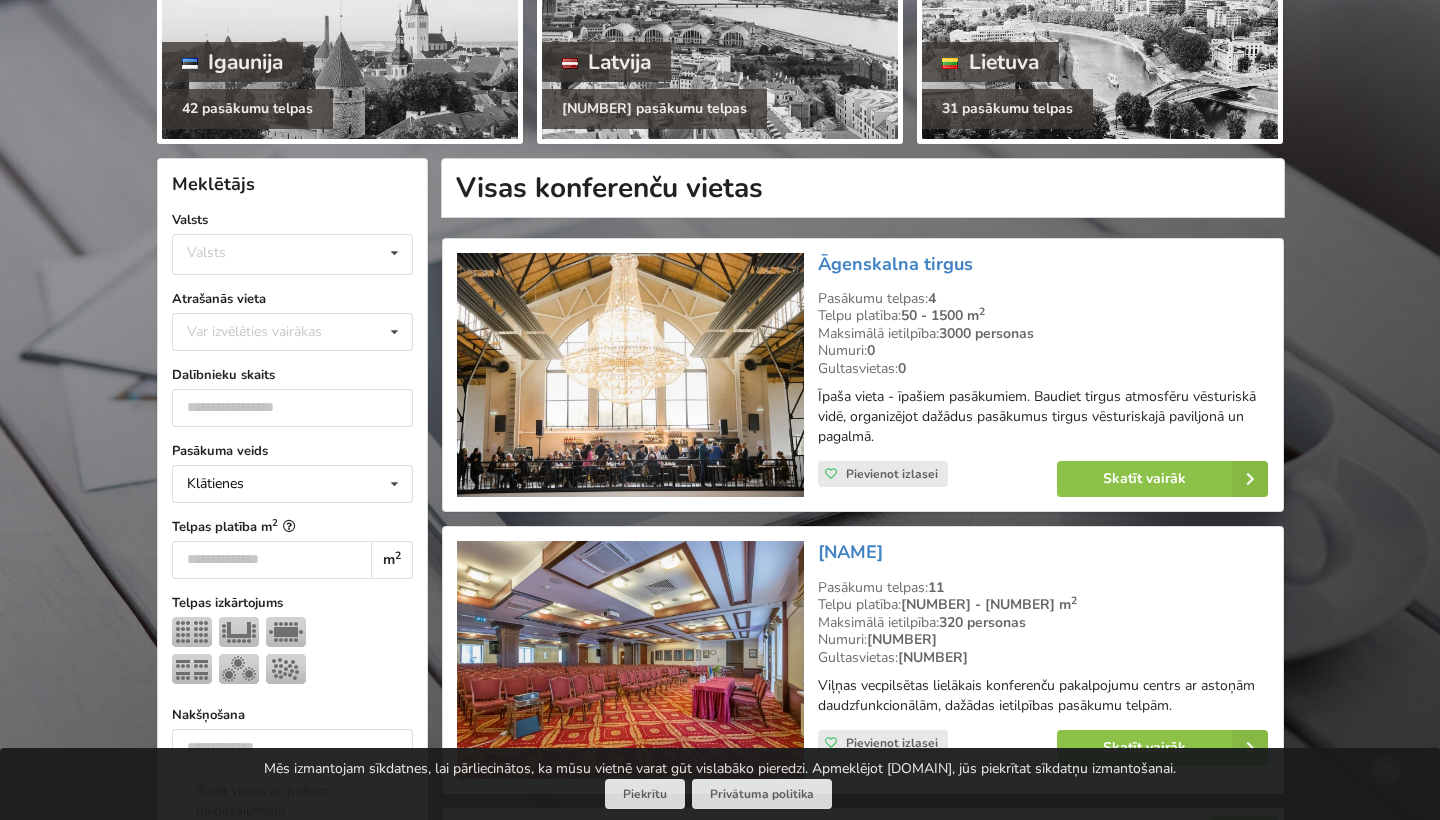 click on "Valsts" at bounding box center (292, 220) 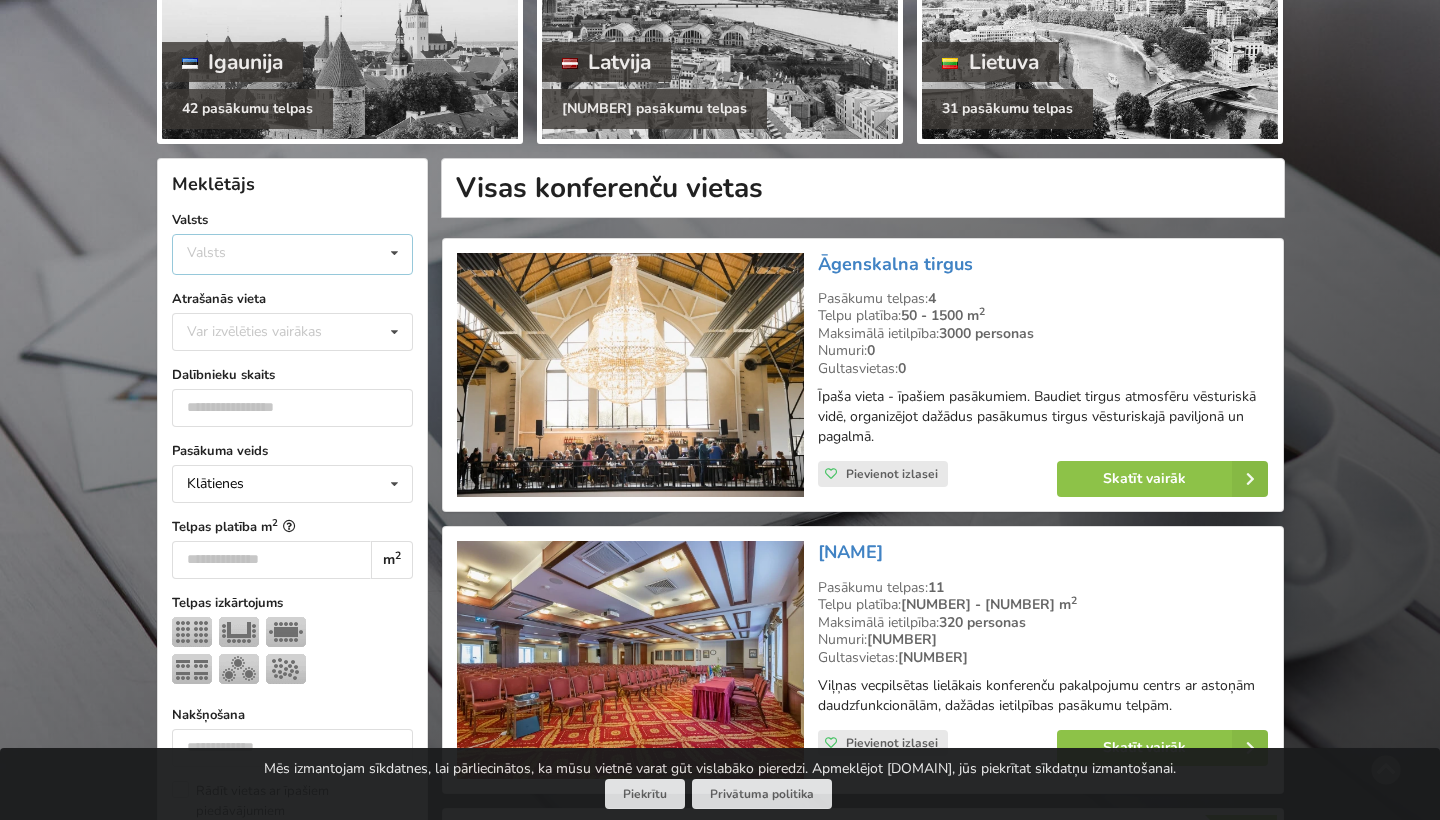 click on "Valsts   Igaunija
Latvija
Lietuva" at bounding box center (292, 254) 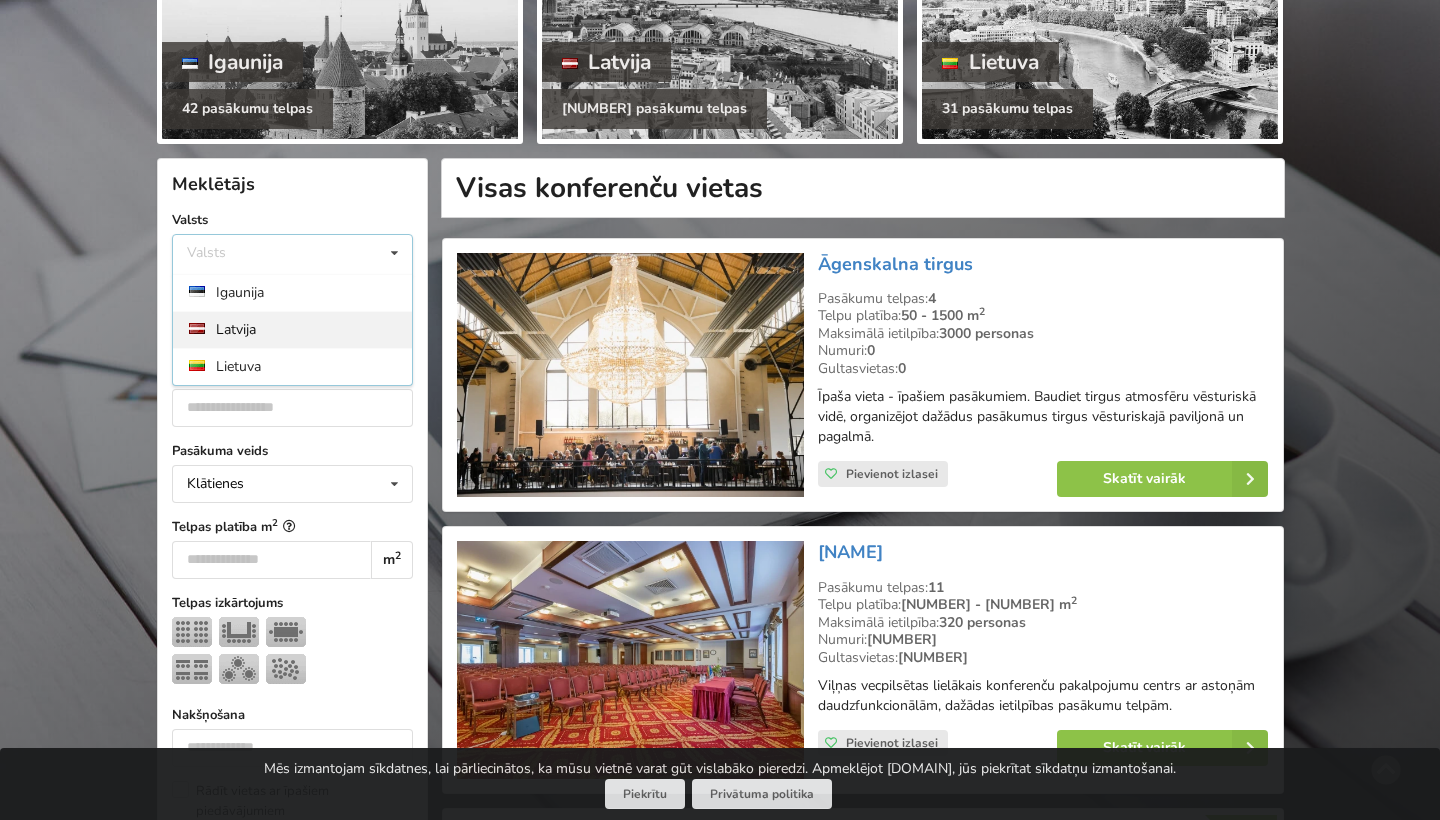 click on "Latvija" at bounding box center (292, 329) 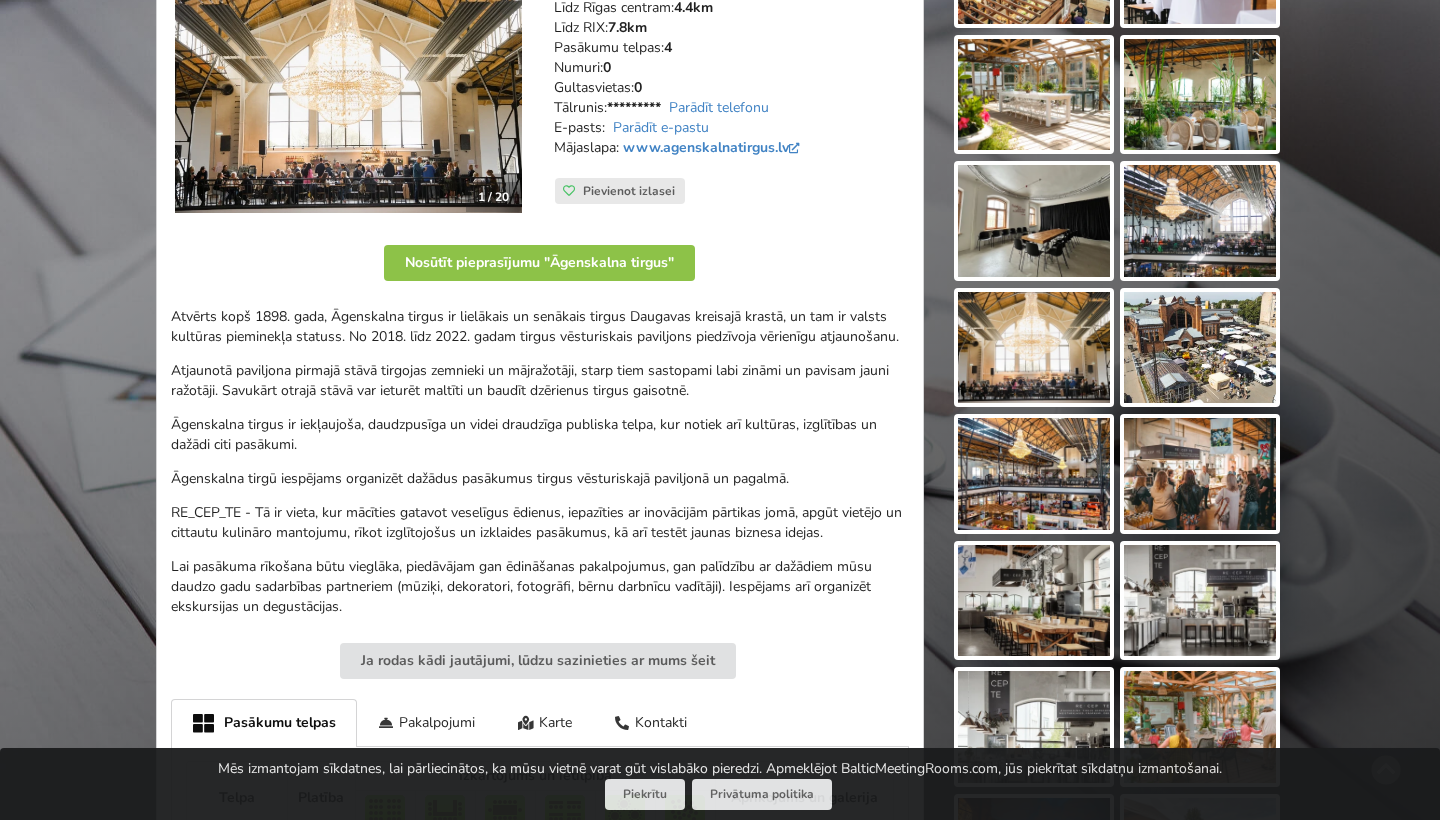 scroll, scrollTop: 317, scrollLeft: 0, axis: vertical 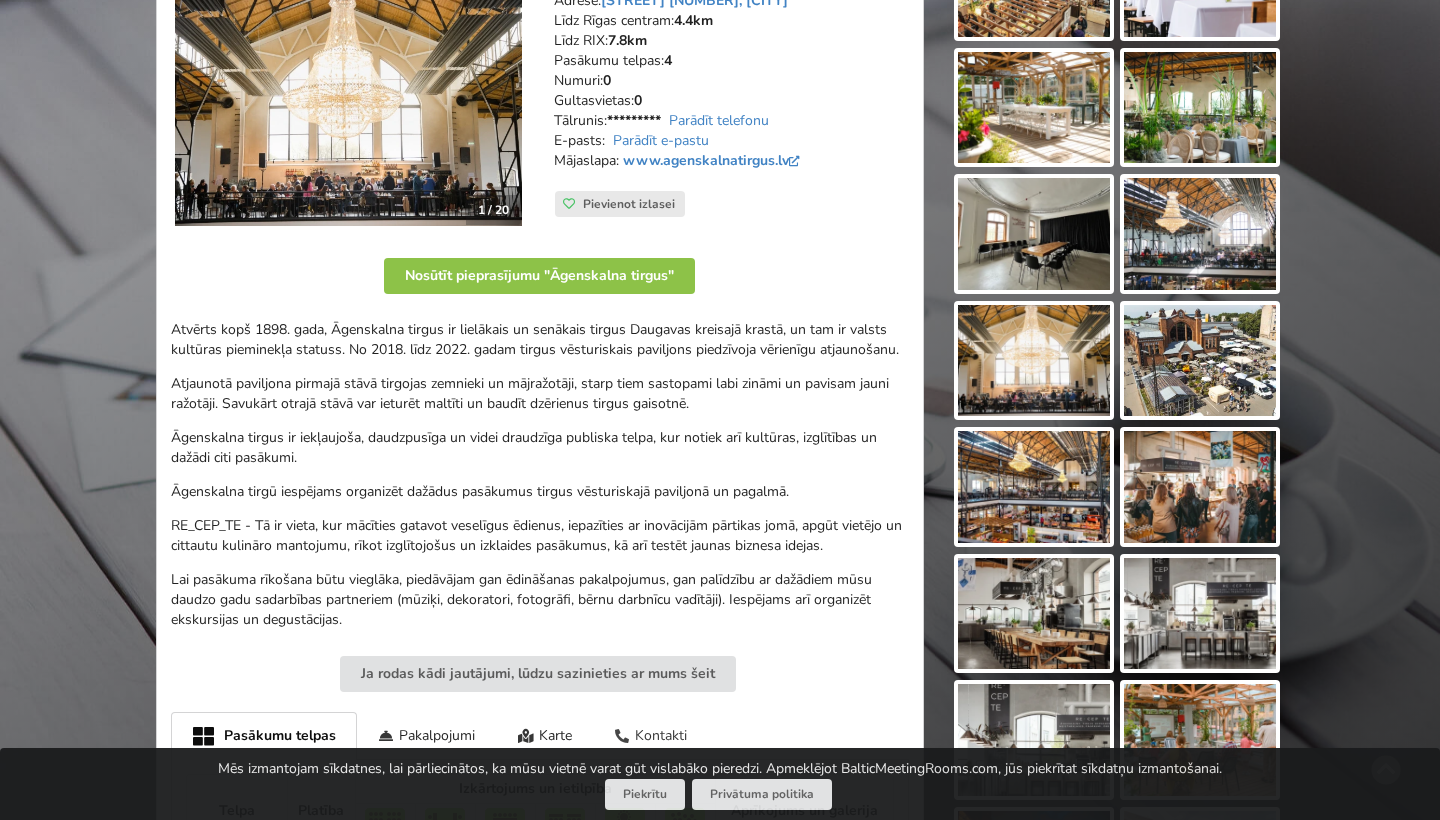 click on "Kontakti" at bounding box center (651, 735) 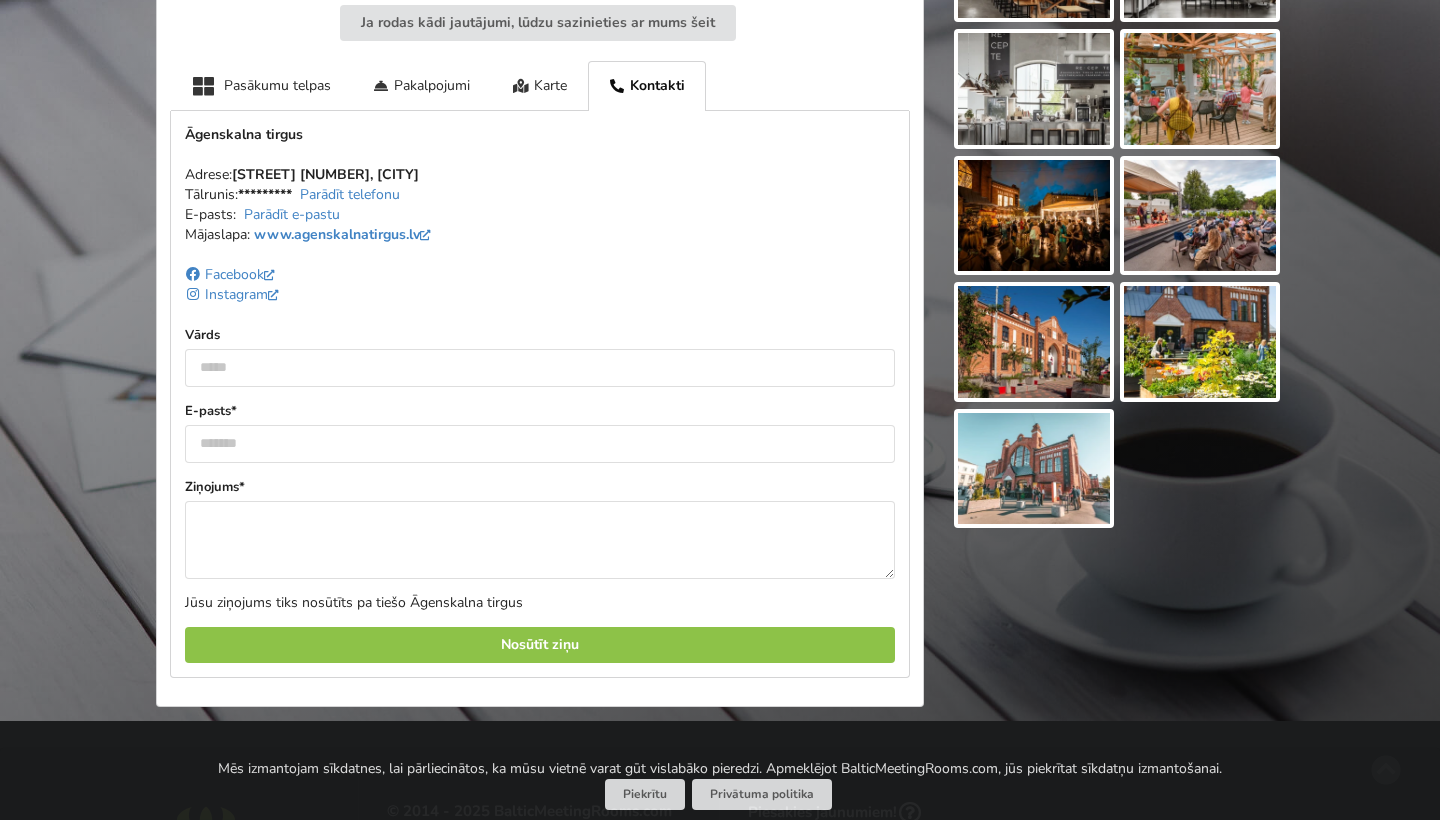scroll, scrollTop: 966, scrollLeft: 0, axis: vertical 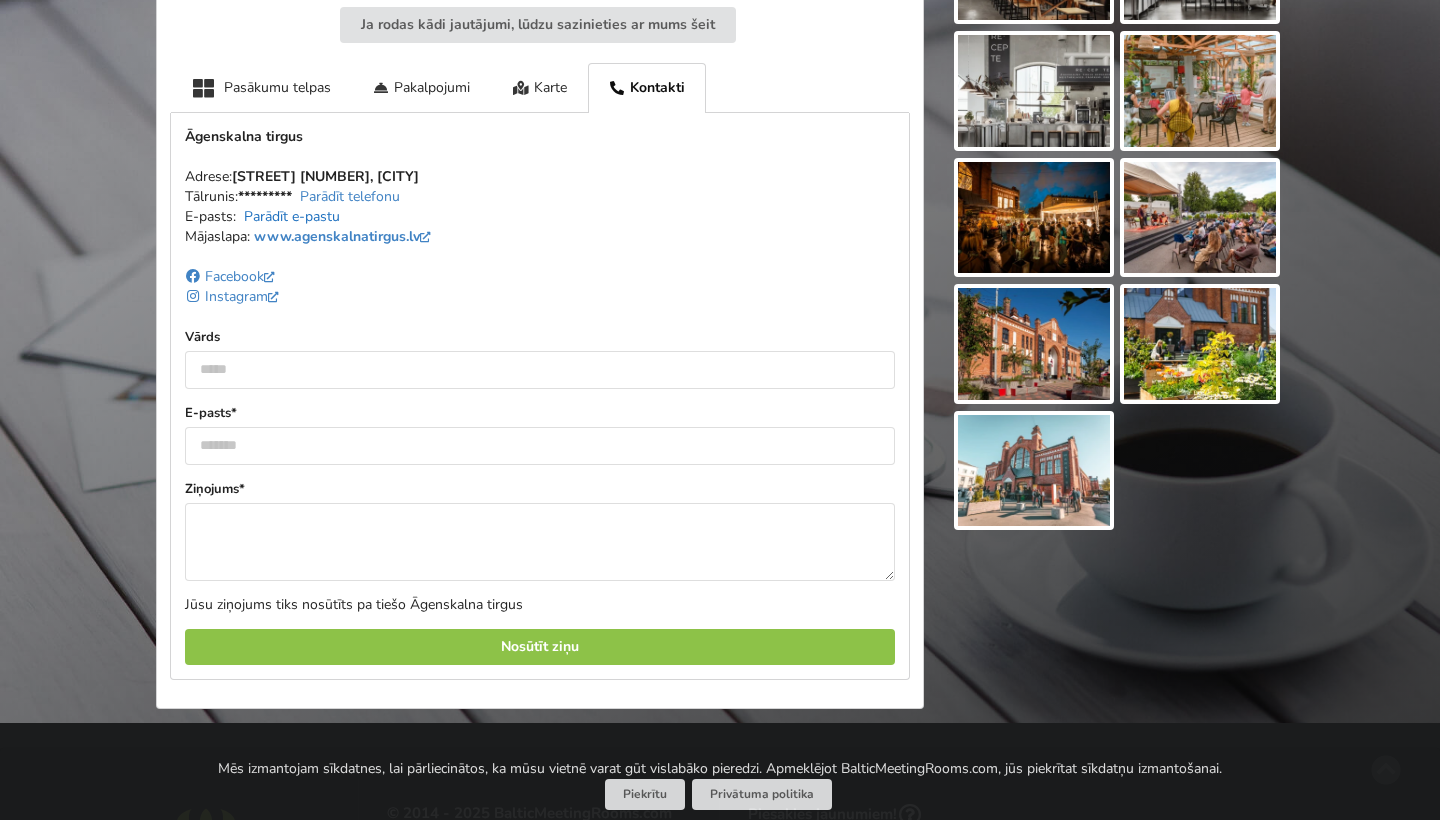 click on "Parādīt e-pastu" at bounding box center [292, 216] 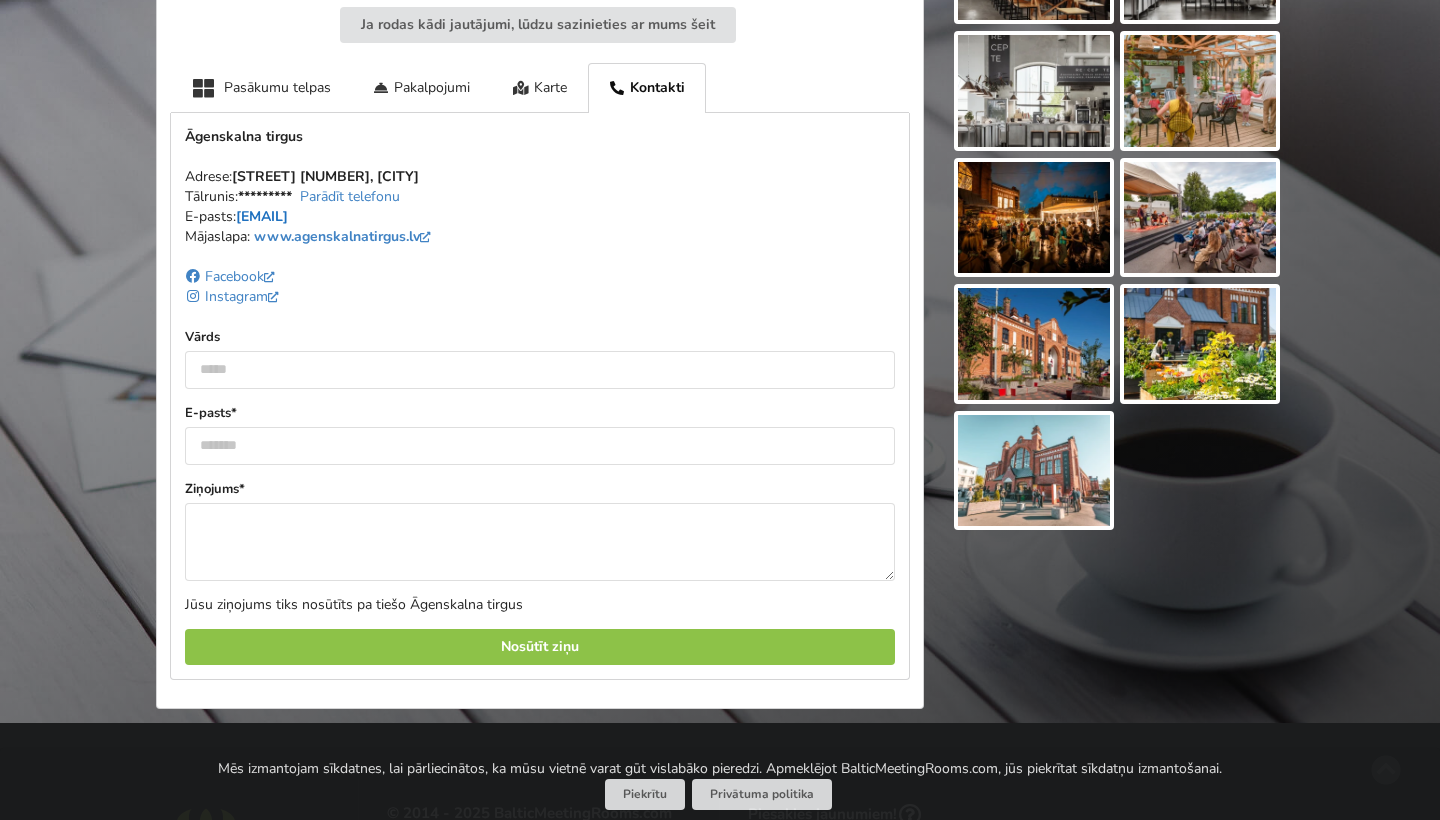 drag, startPoint x: 446, startPoint y: 204, endPoint x: 243, endPoint y: 204, distance: 203 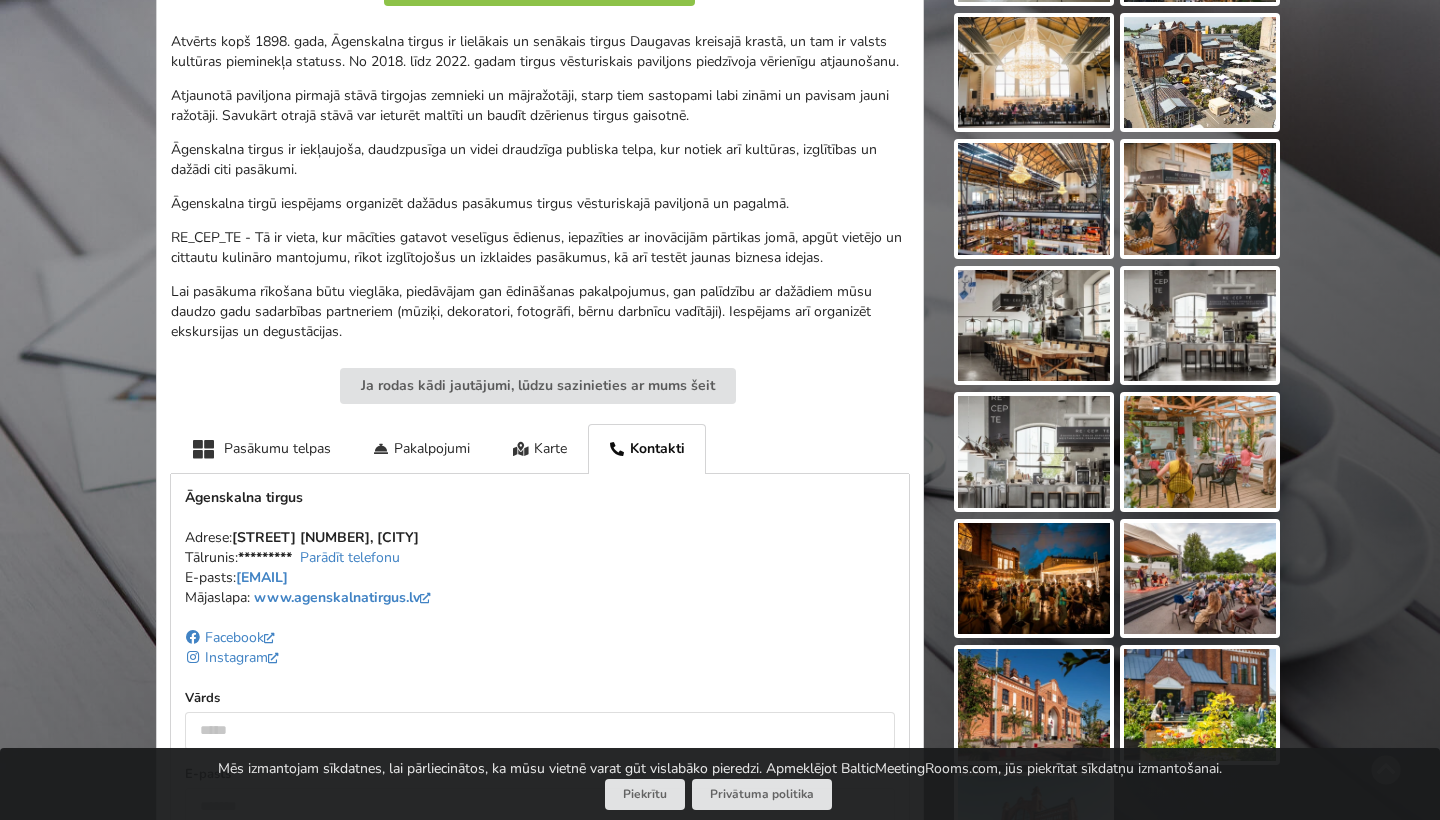 scroll, scrollTop: 359, scrollLeft: 0, axis: vertical 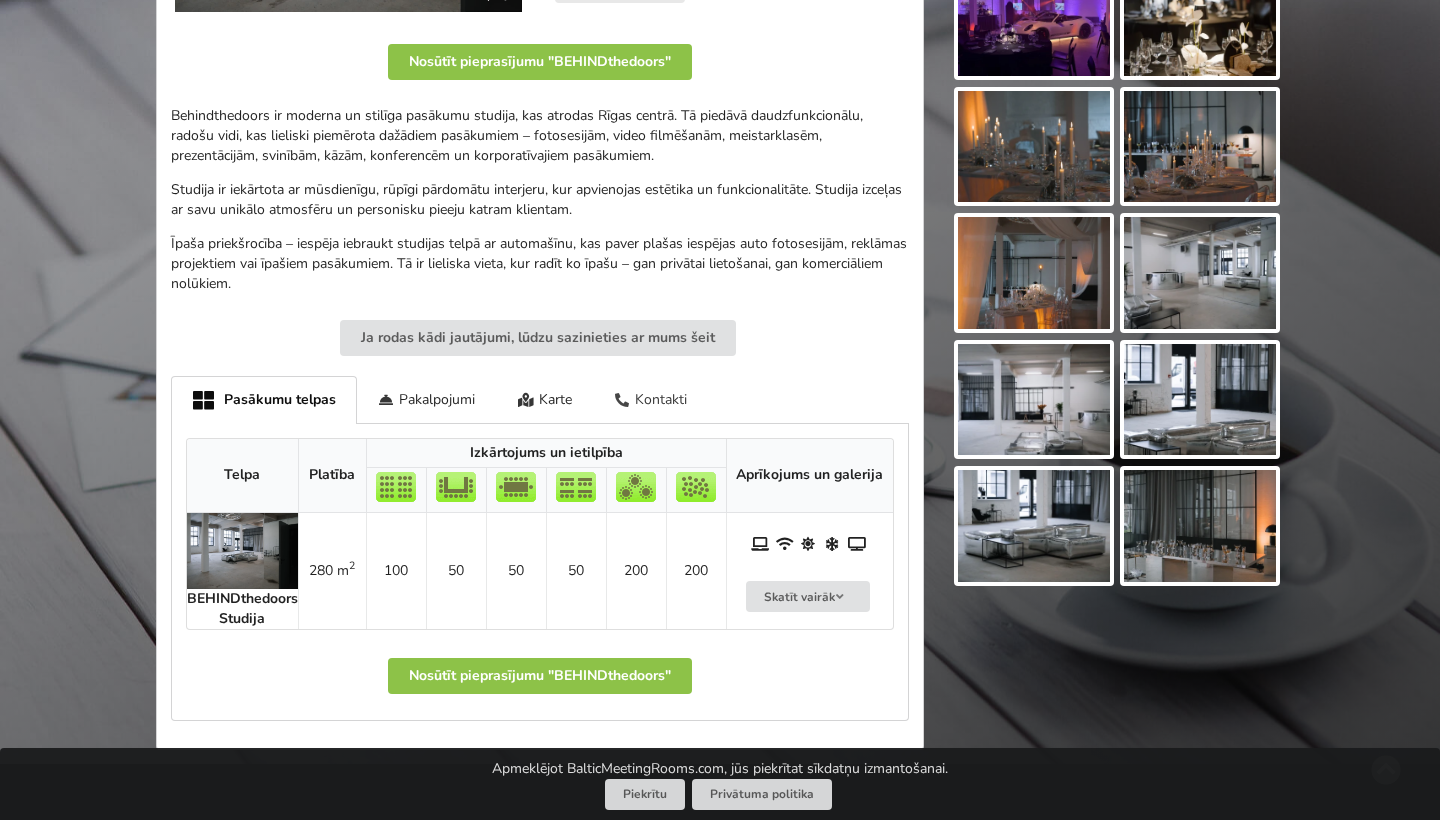 click on "Kontakti" at bounding box center [651, 399] 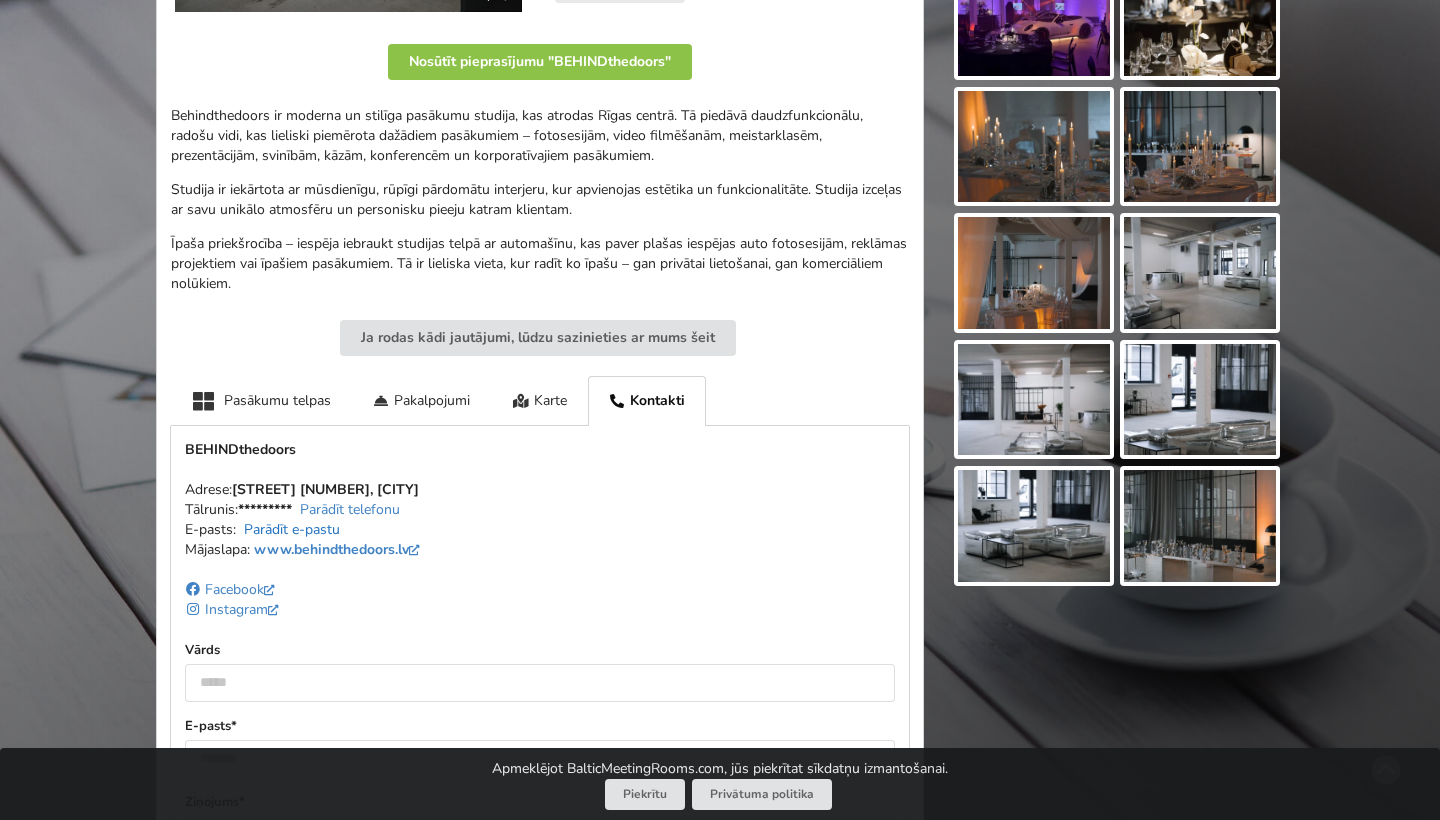 click on "Parādīt e-pastu" at bounding box center (292, 529) 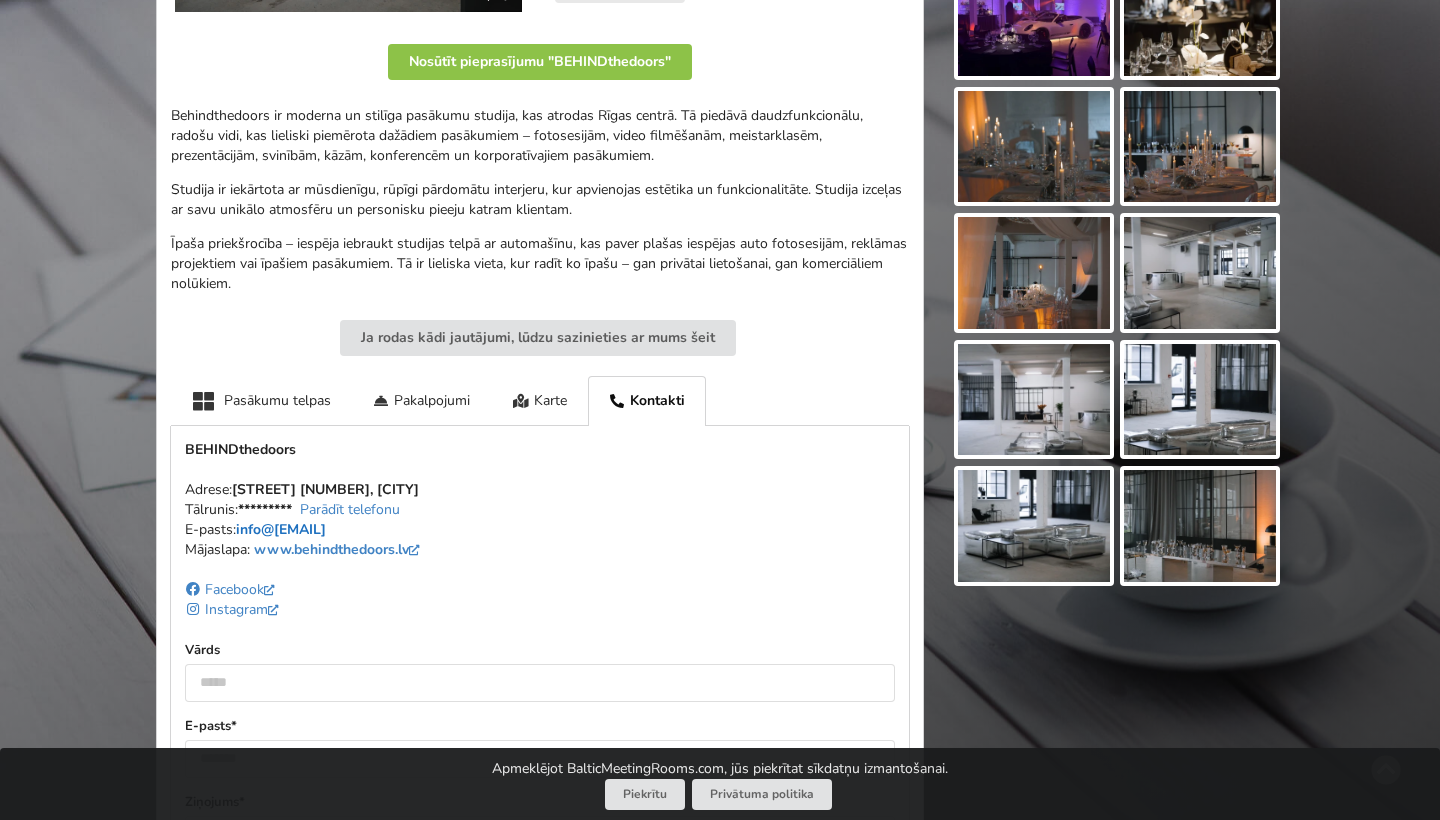 drag, startPoint x: 401, startPoint y: 513, endPoint x: 242, endPoint y: 516, distance: 159.0283 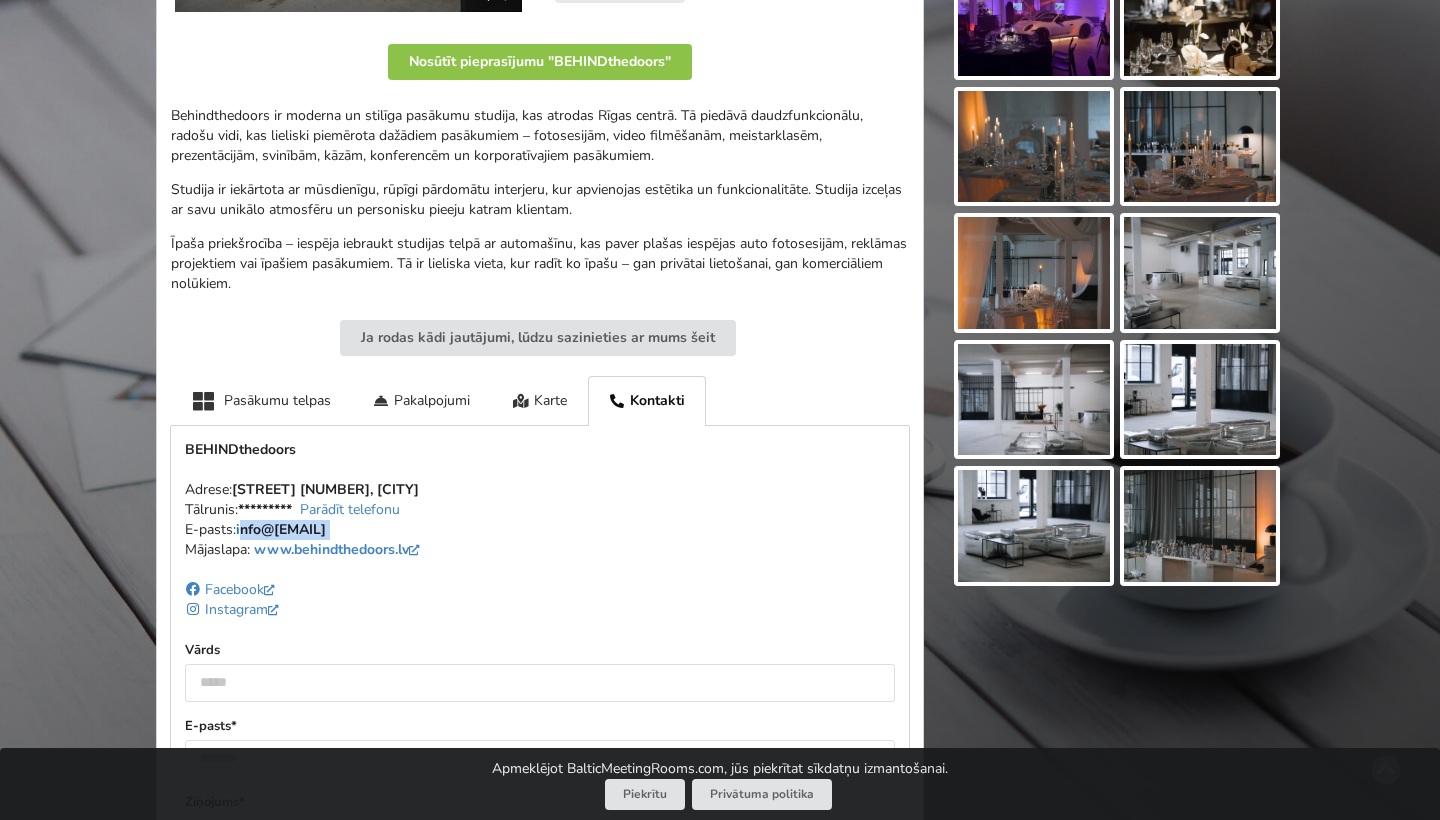 copy on "info@[EMAIL]" 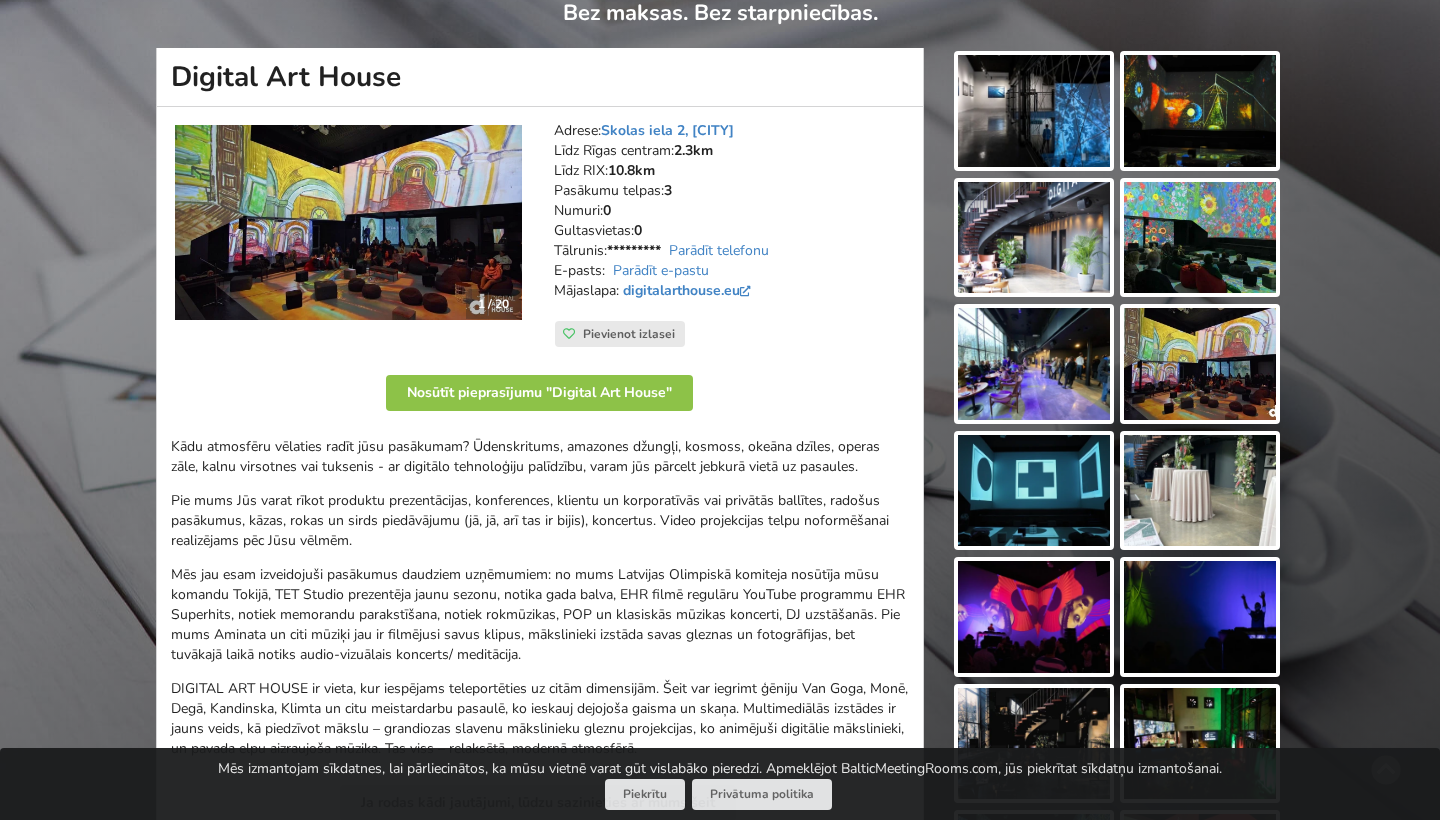 scroll, scrollTop: 167, scrollLeft: 0, axis: vertical 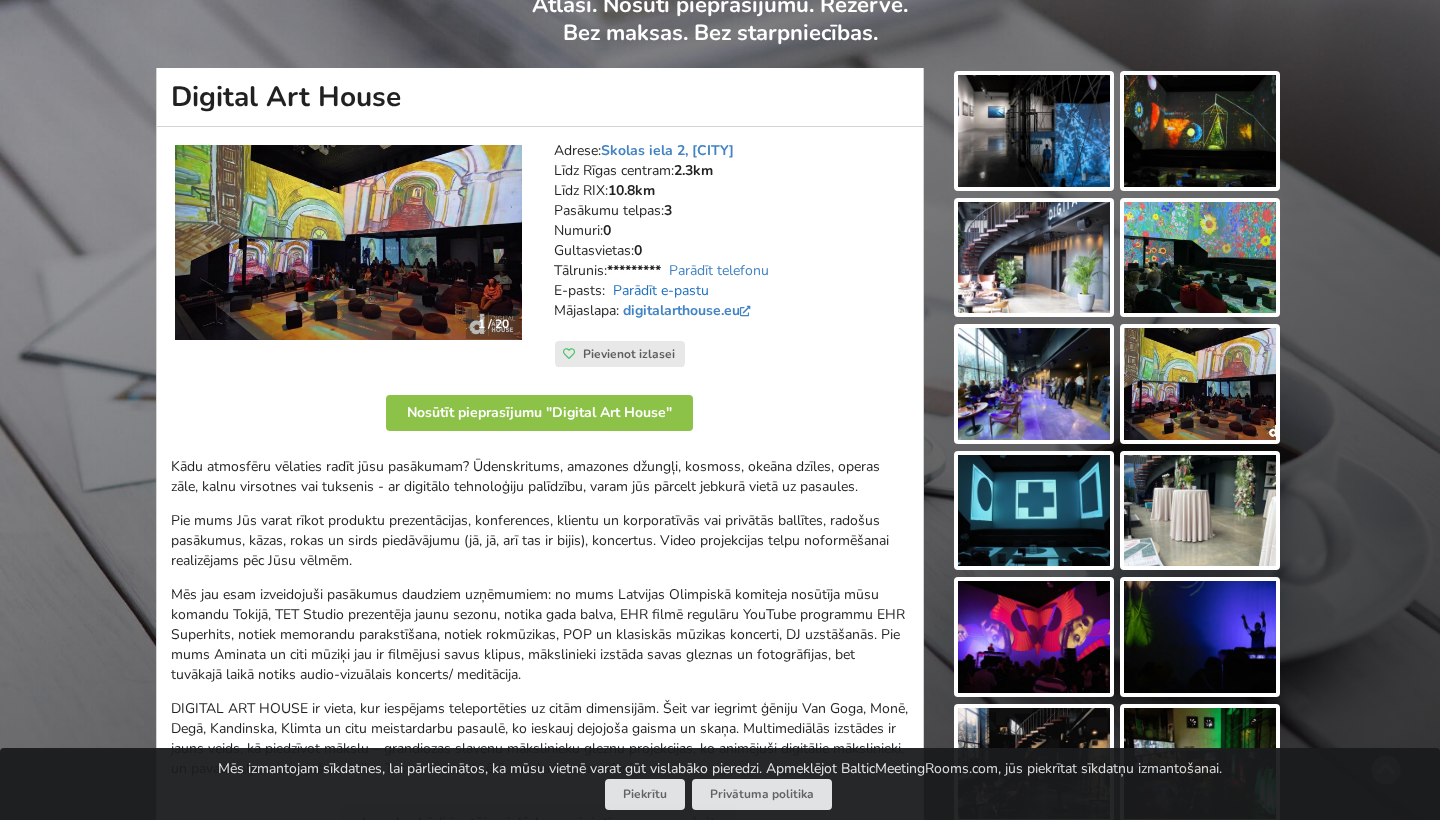 click on "Parādīt e-pastu" at bounding box center (661, 290) 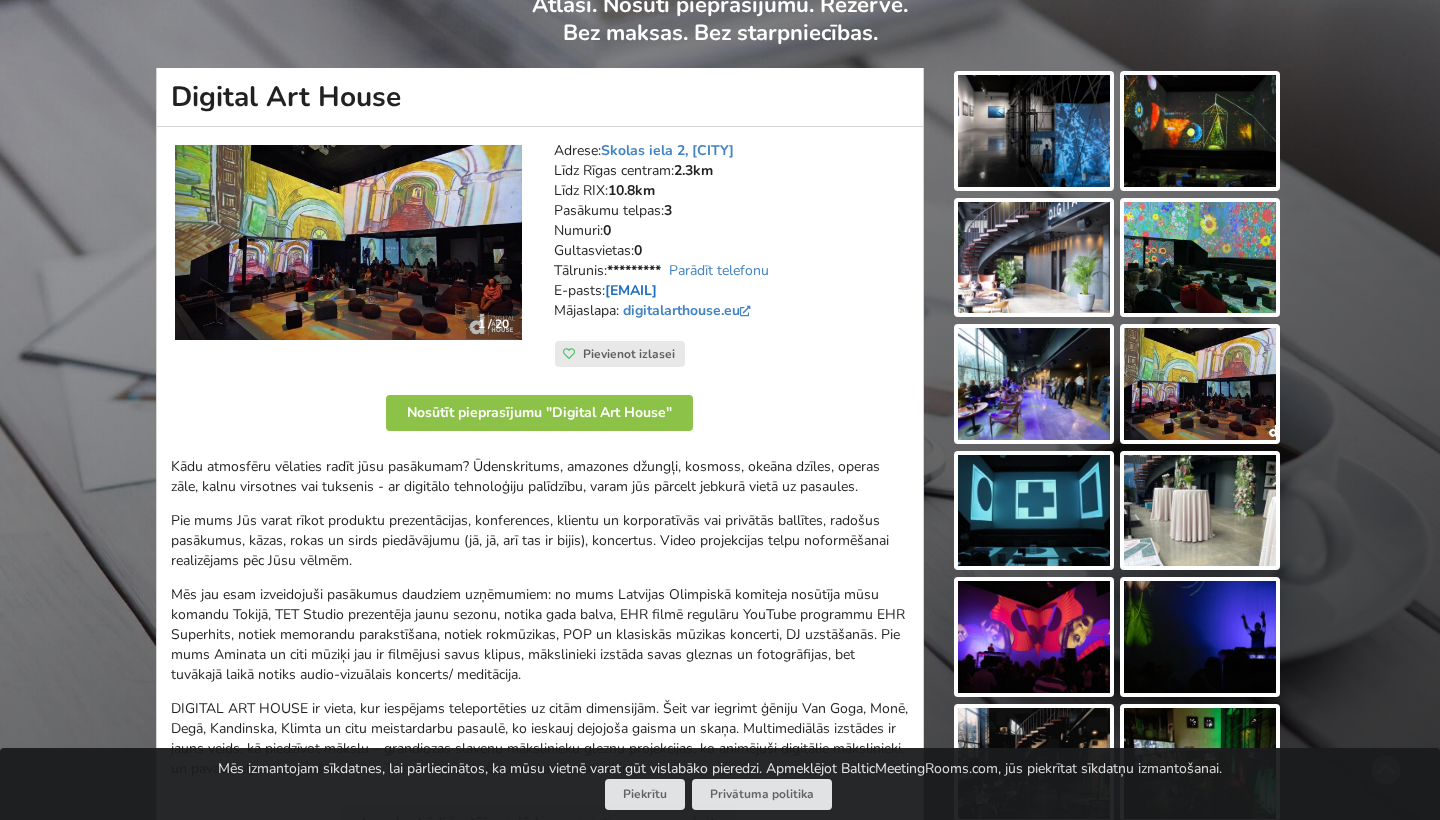 drag, startPoint x: 777, startPoint y: 287, endPoint x: 613, endPoint y: 282, distance: 164.0762 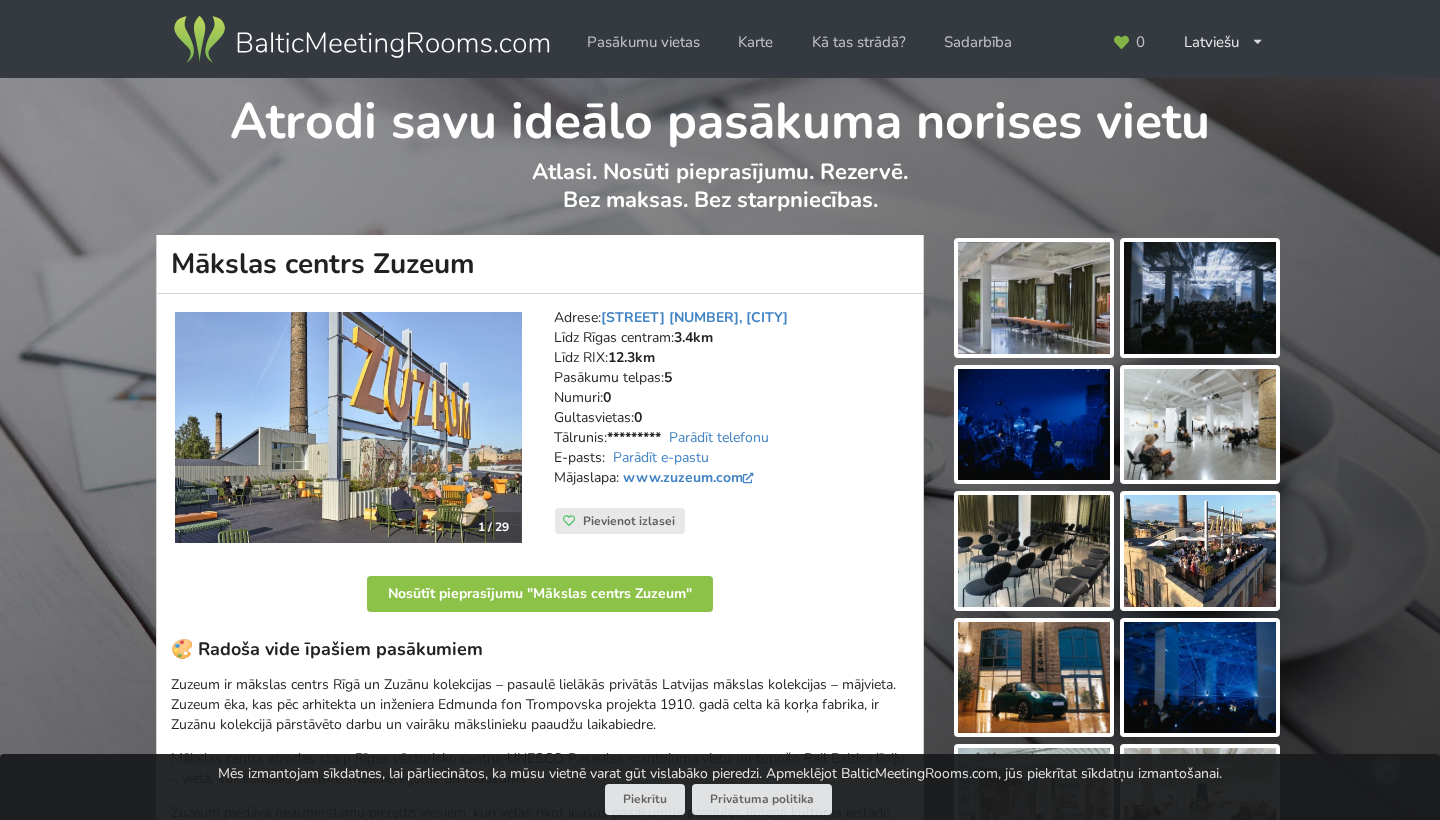 scroll, scrollTop: 0, scrollLeft: 0, axis: both 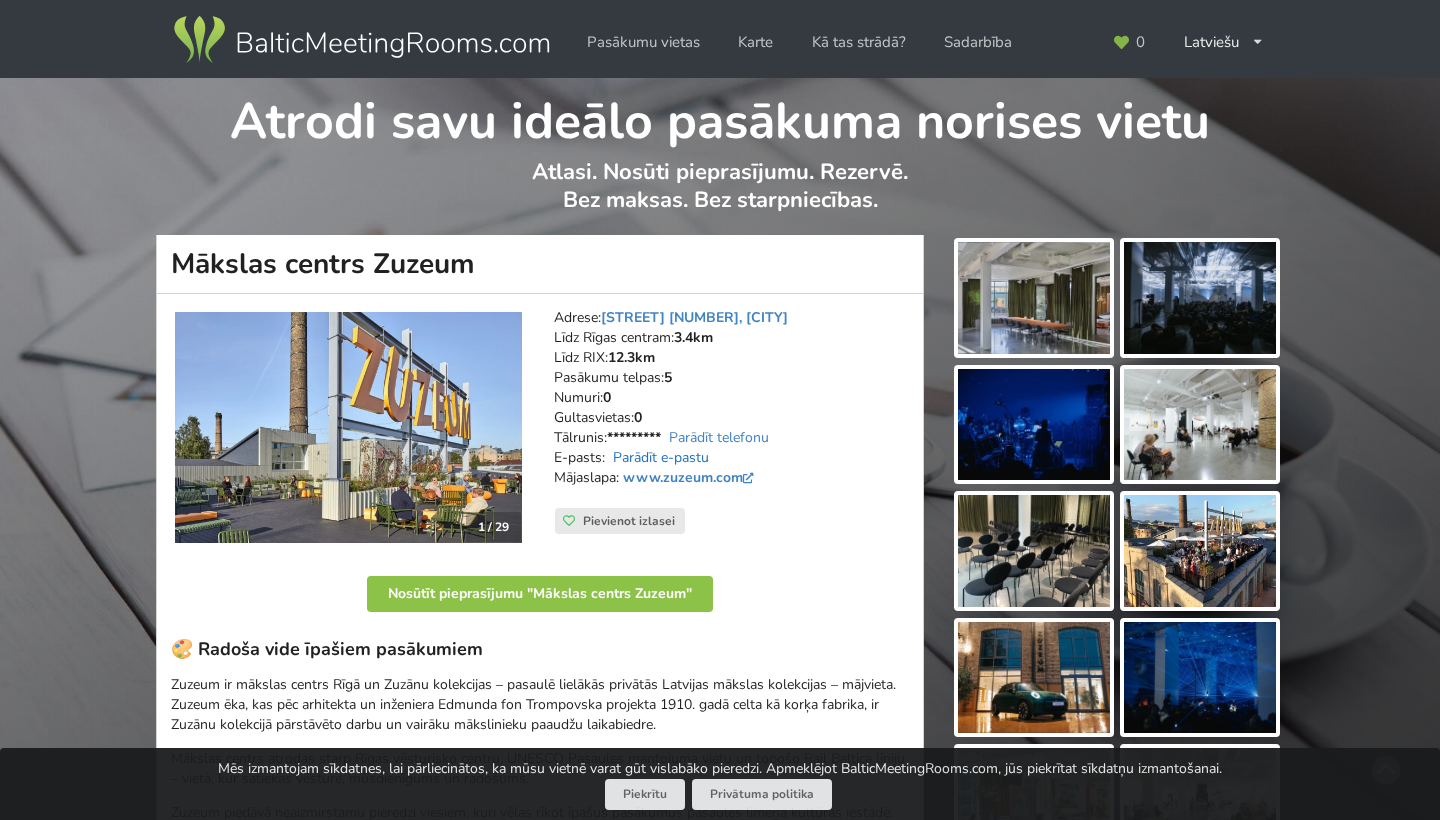 click on "Parādīt e-pastu" at bounding box center [661, 457] 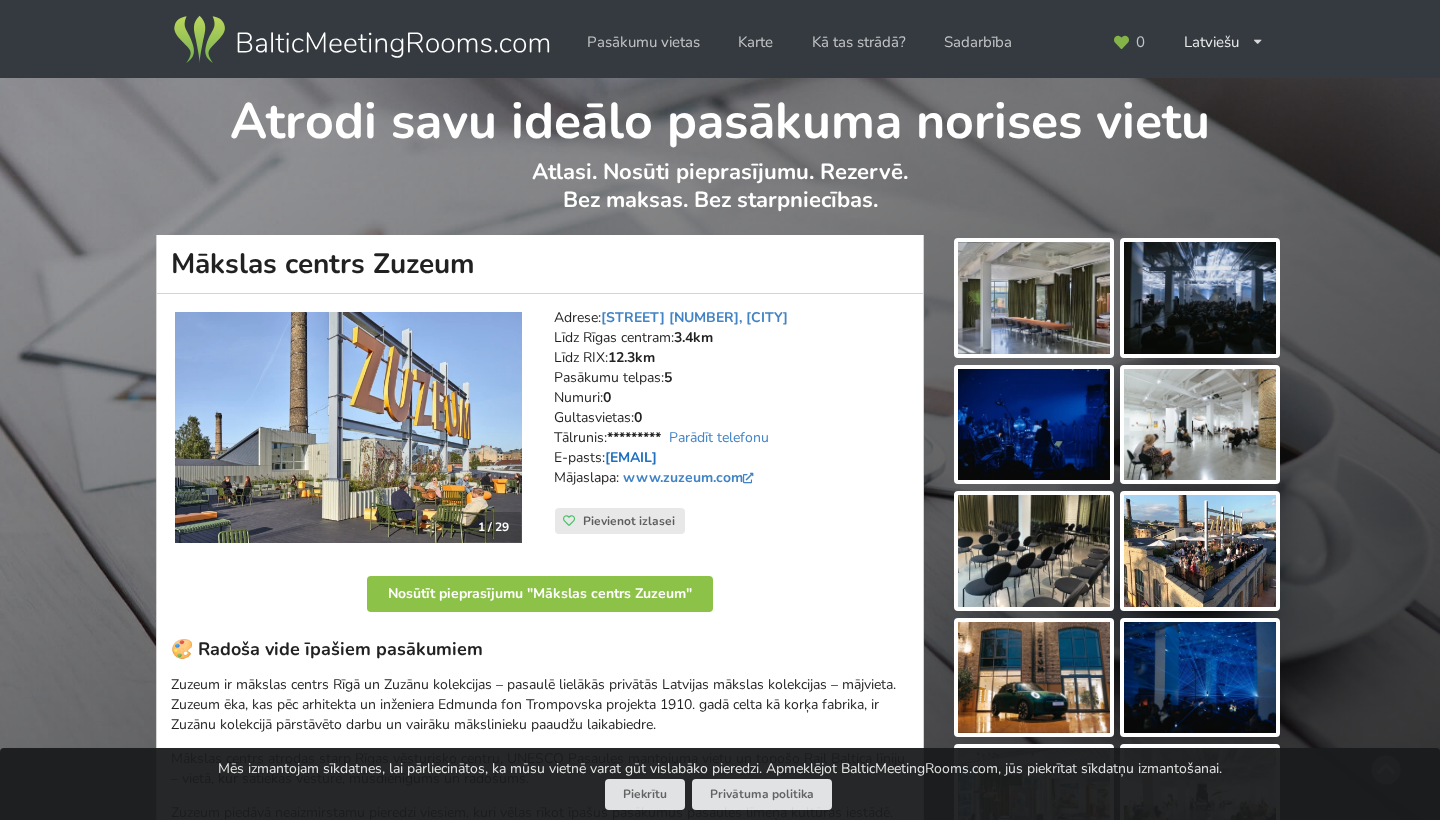drag, startPoint x: 744, startPoint y: 450, endPoint x: 612, endPoint y: 456, distance: 132.13629 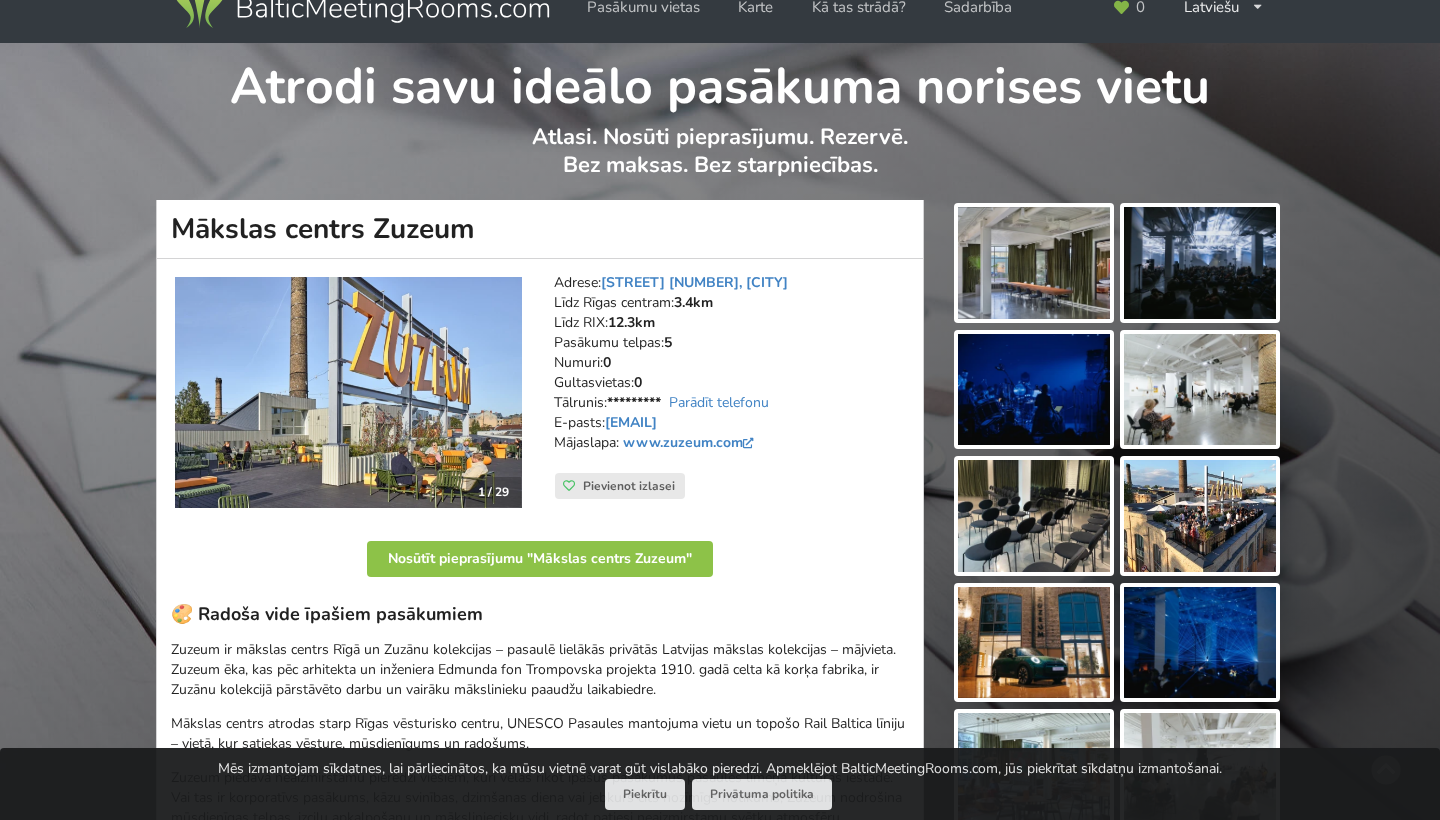 scroll, scrollTop: 37, scrollLeft: 0, axis: vertical 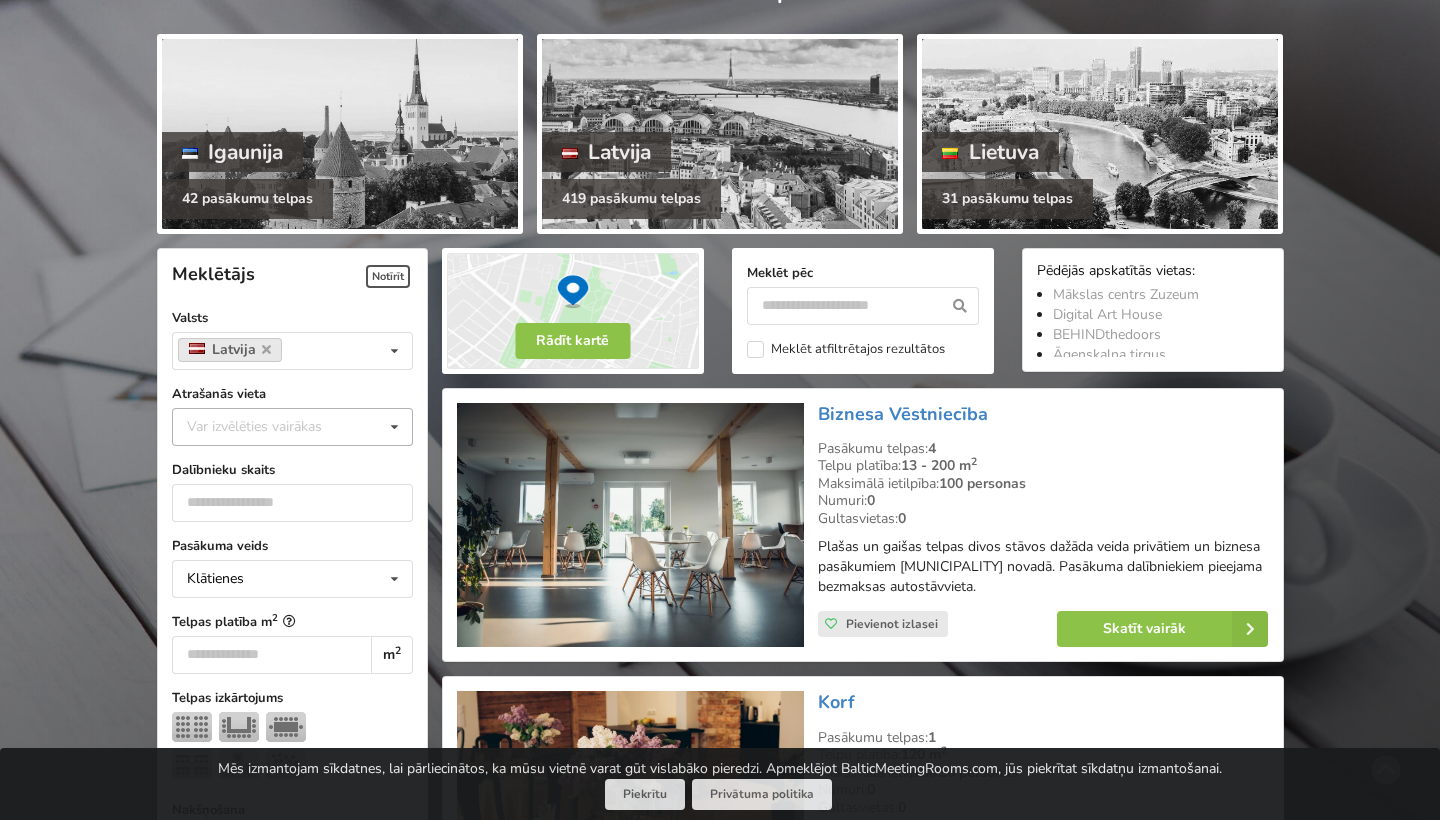 click on "Var izvēlēties vairākas" at bounding box center [274, 426] 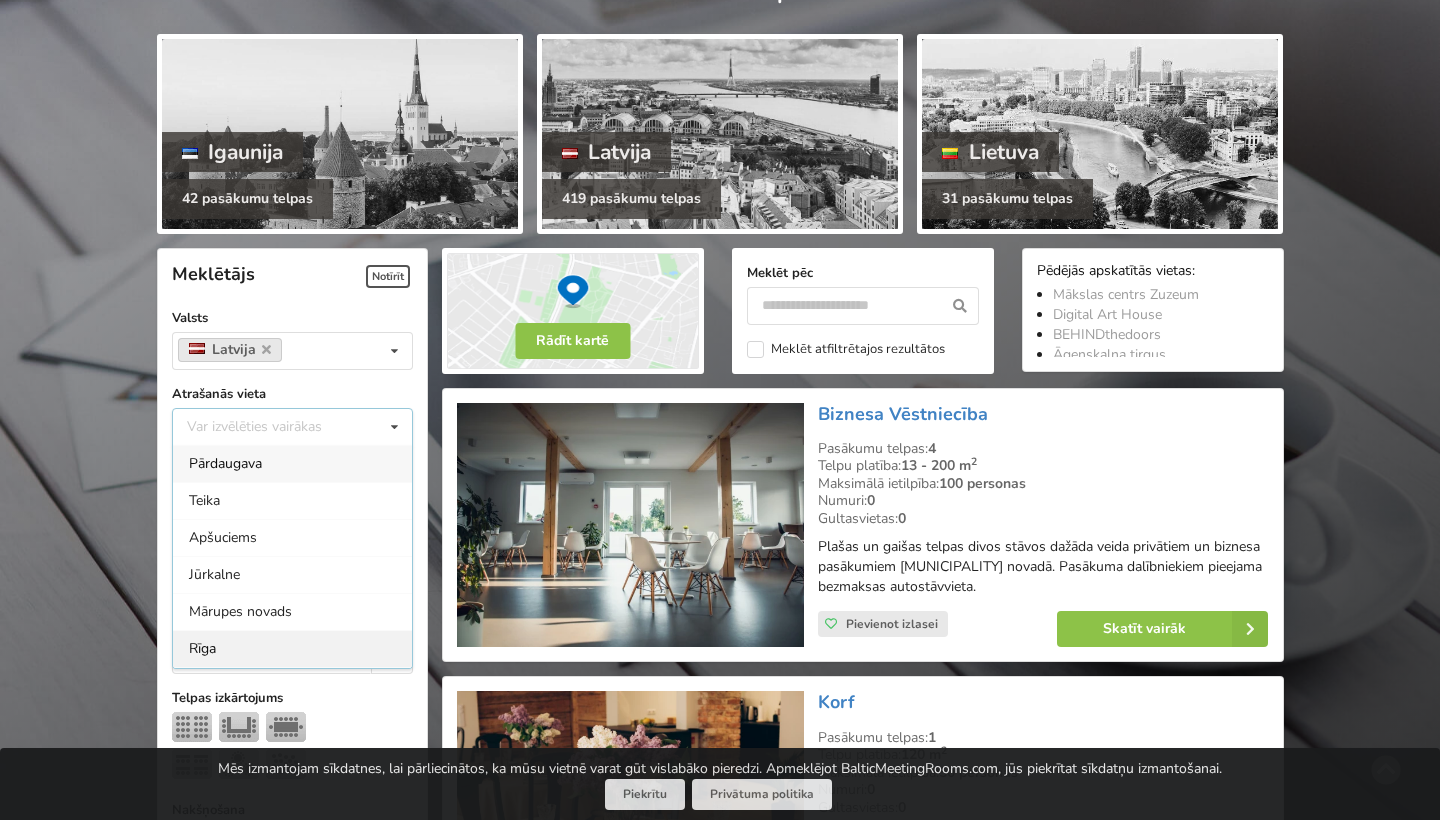 click on "Rīga" at bounding box center [292, 648] 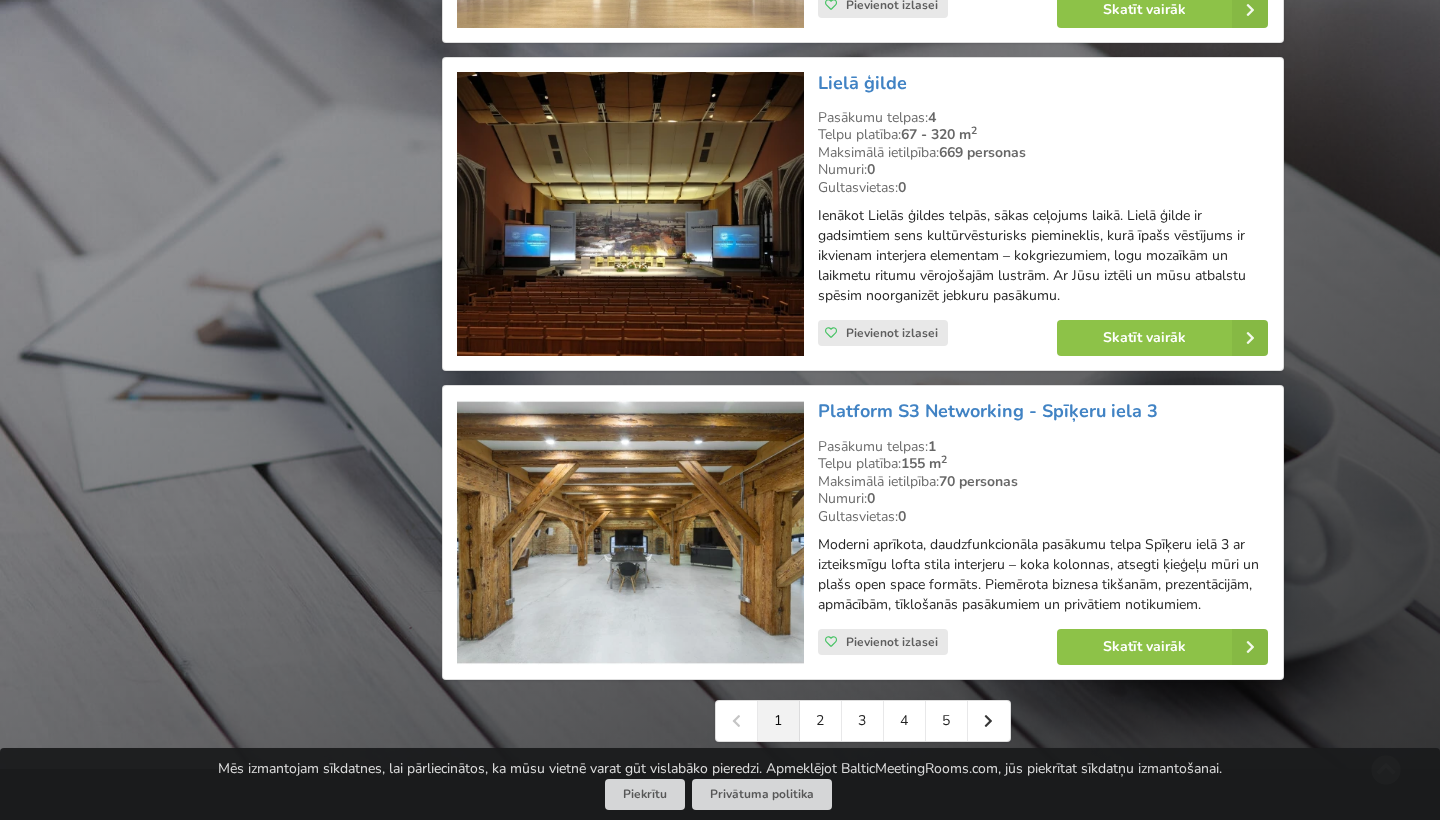 scroll, scrollTop: 4357, scrollLeft: 0, axis: vertical 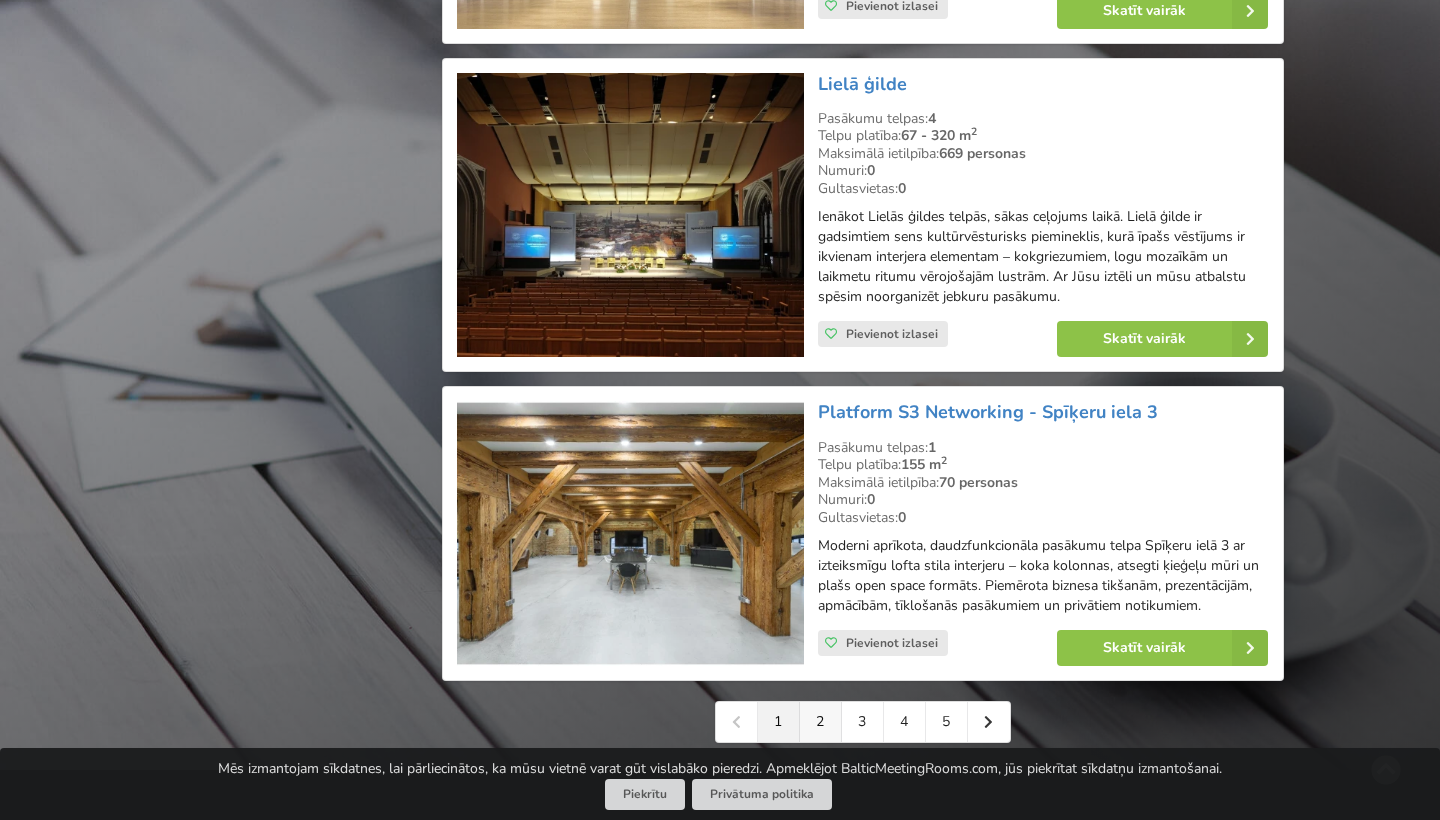 click on "2" at bounding box center [821, 722] 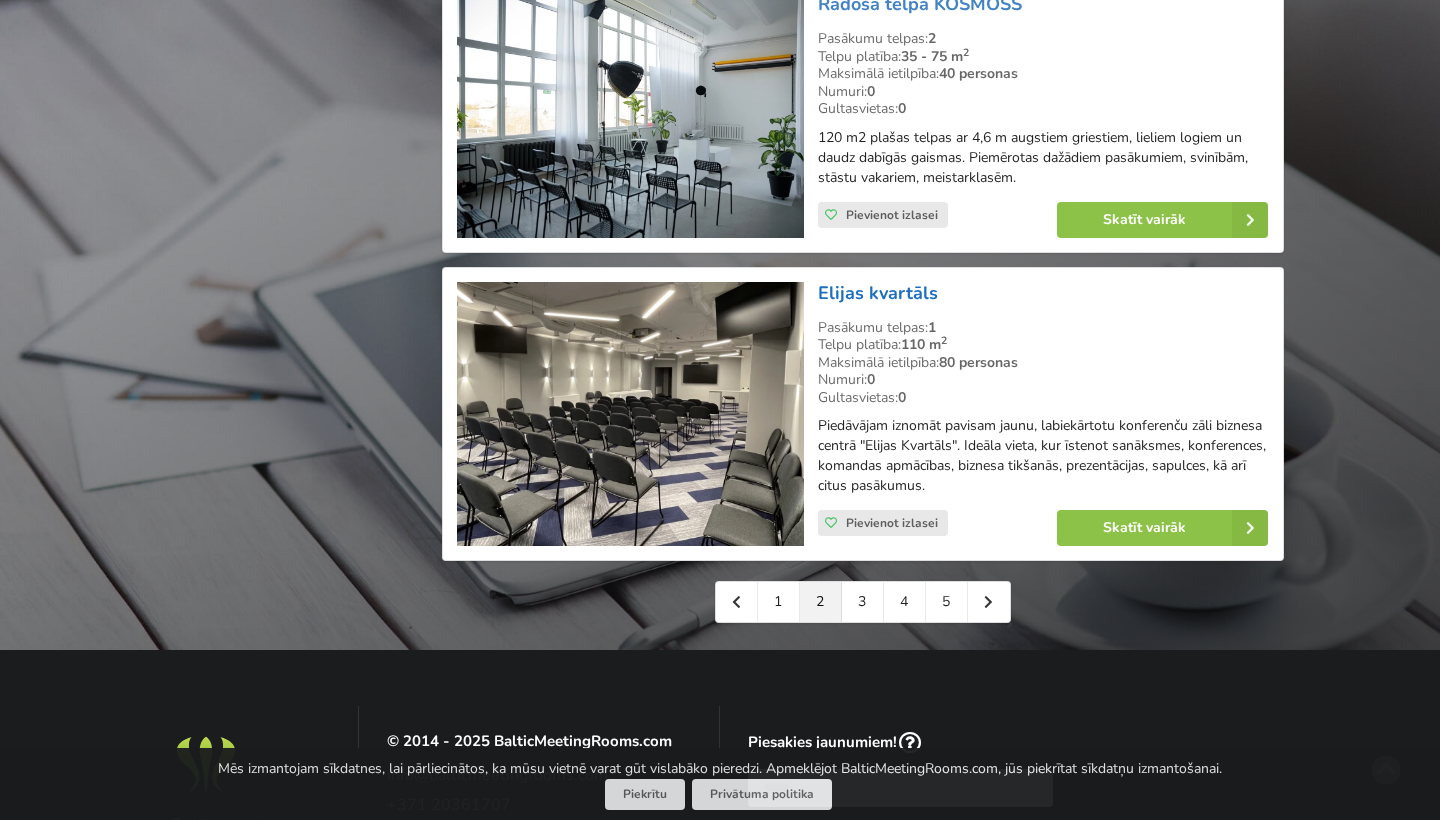scroll, scrollTop: 4405, scrollLeft: 0, axis: vertical 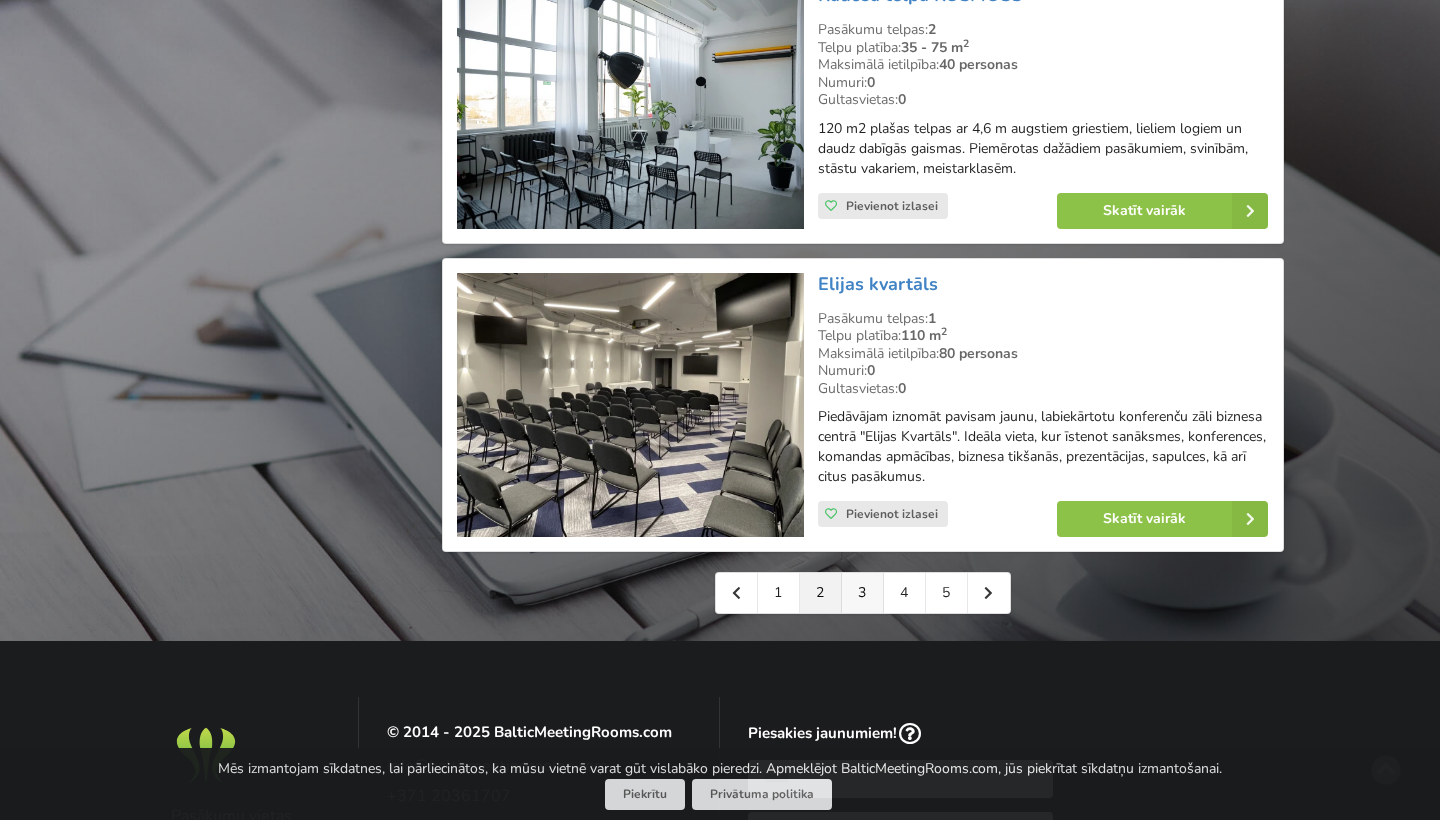click on "3" at bounding box center (863, 593) 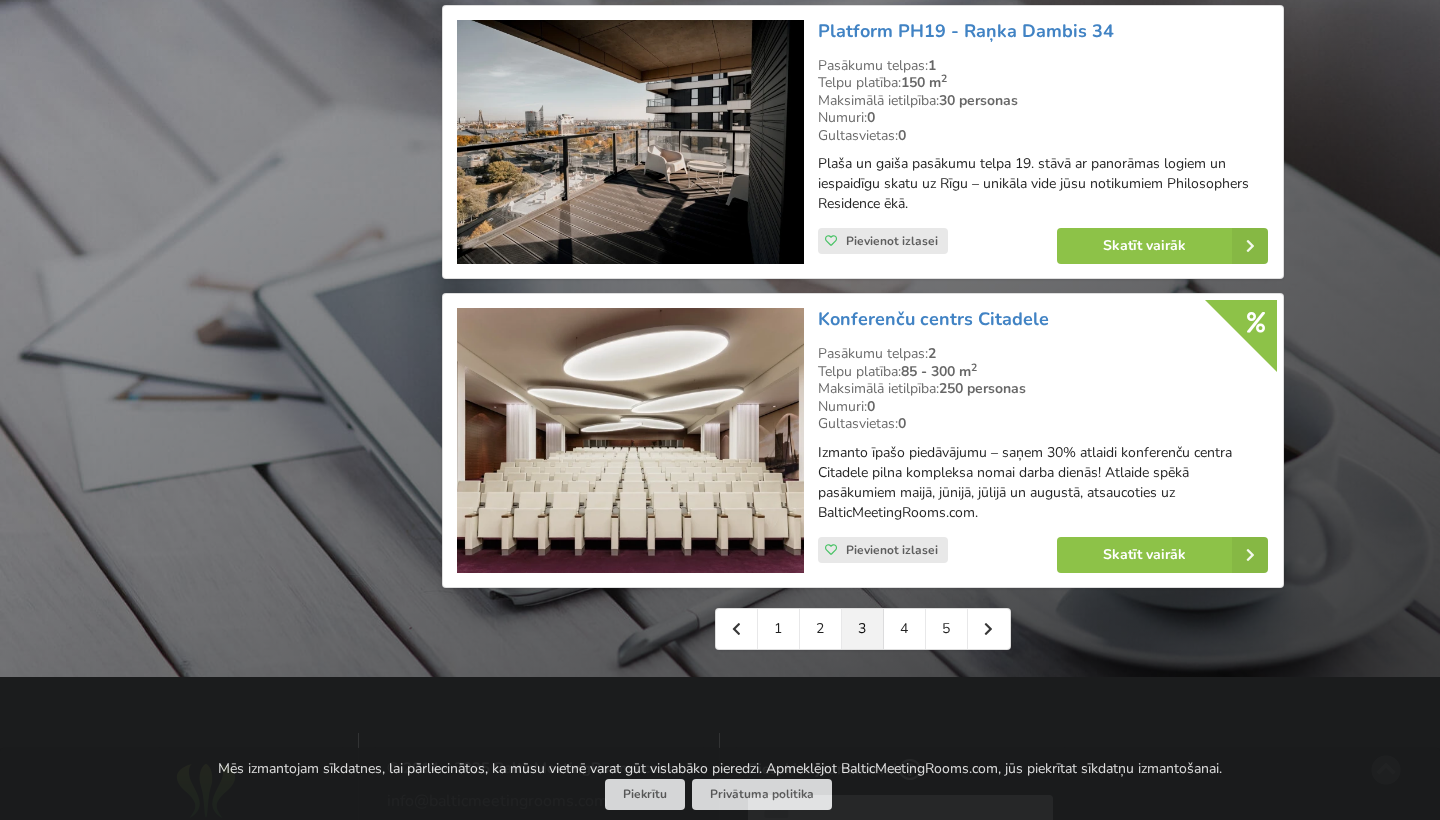 scroll, scrollTop: 4497, scrollLeft: 0, axis: vertical 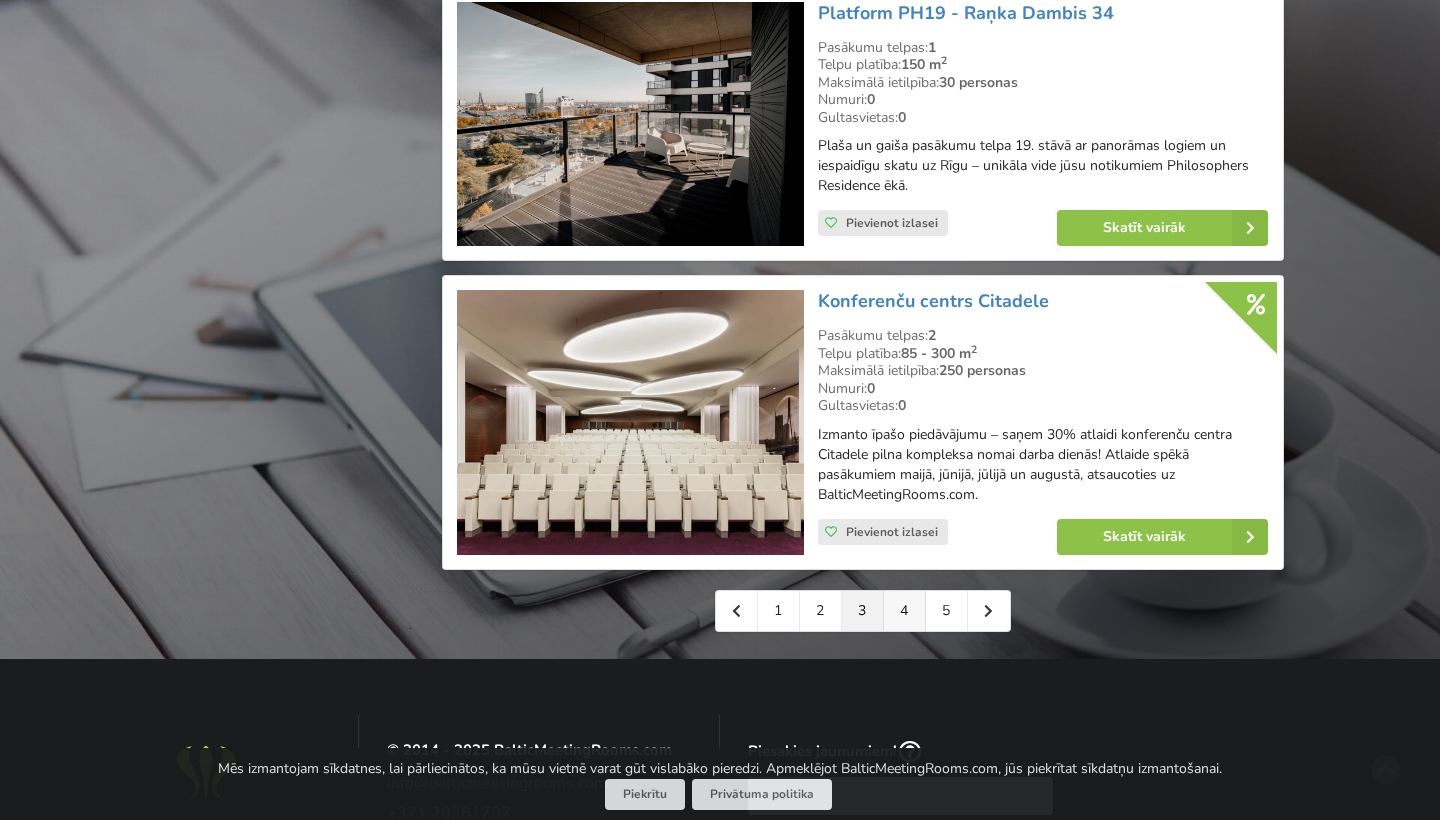 click on "4" at bounding box center (905, 611) 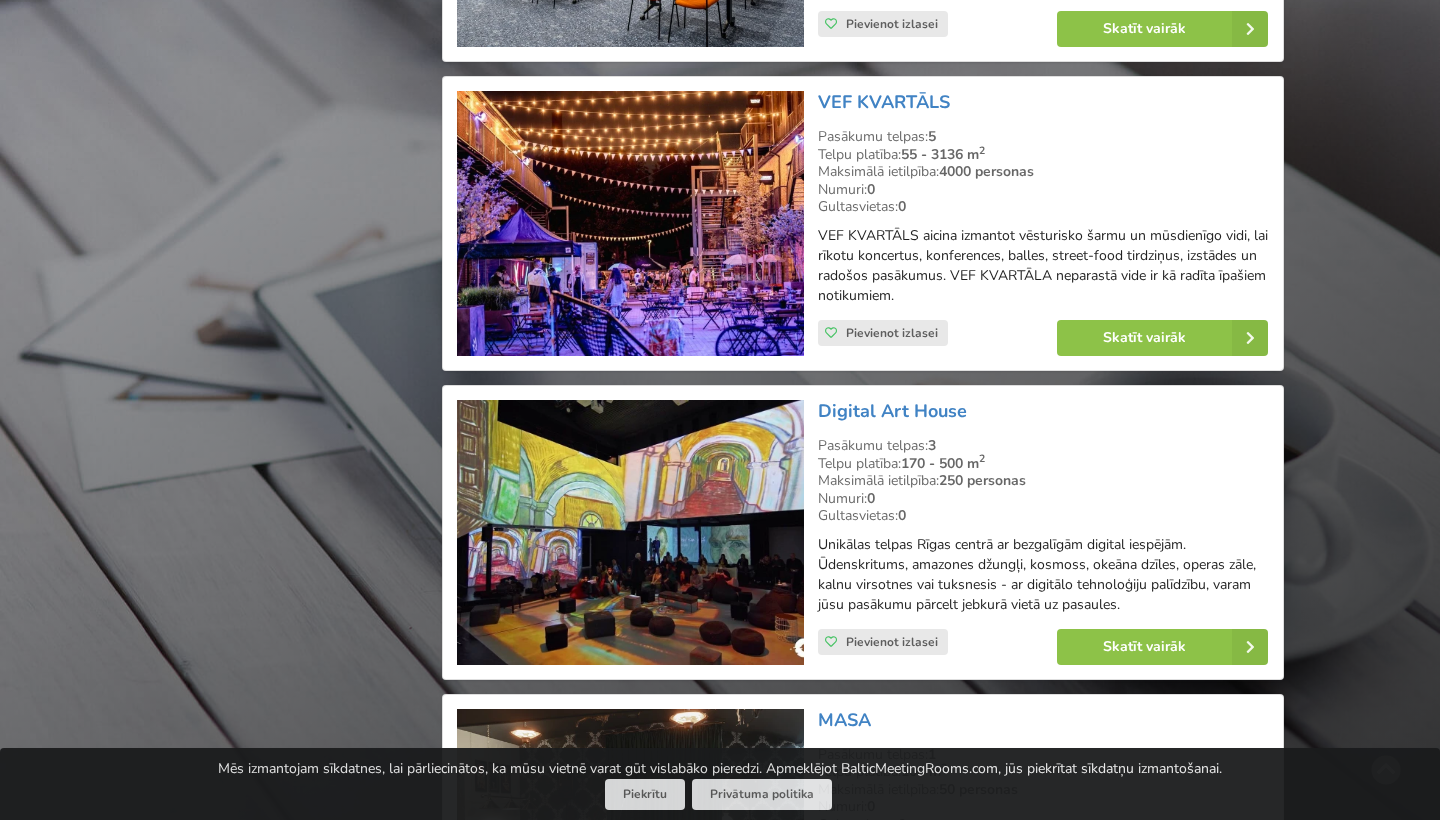 scroll, scrollTop: 2587, scrollLeft: 0, axis: vertical 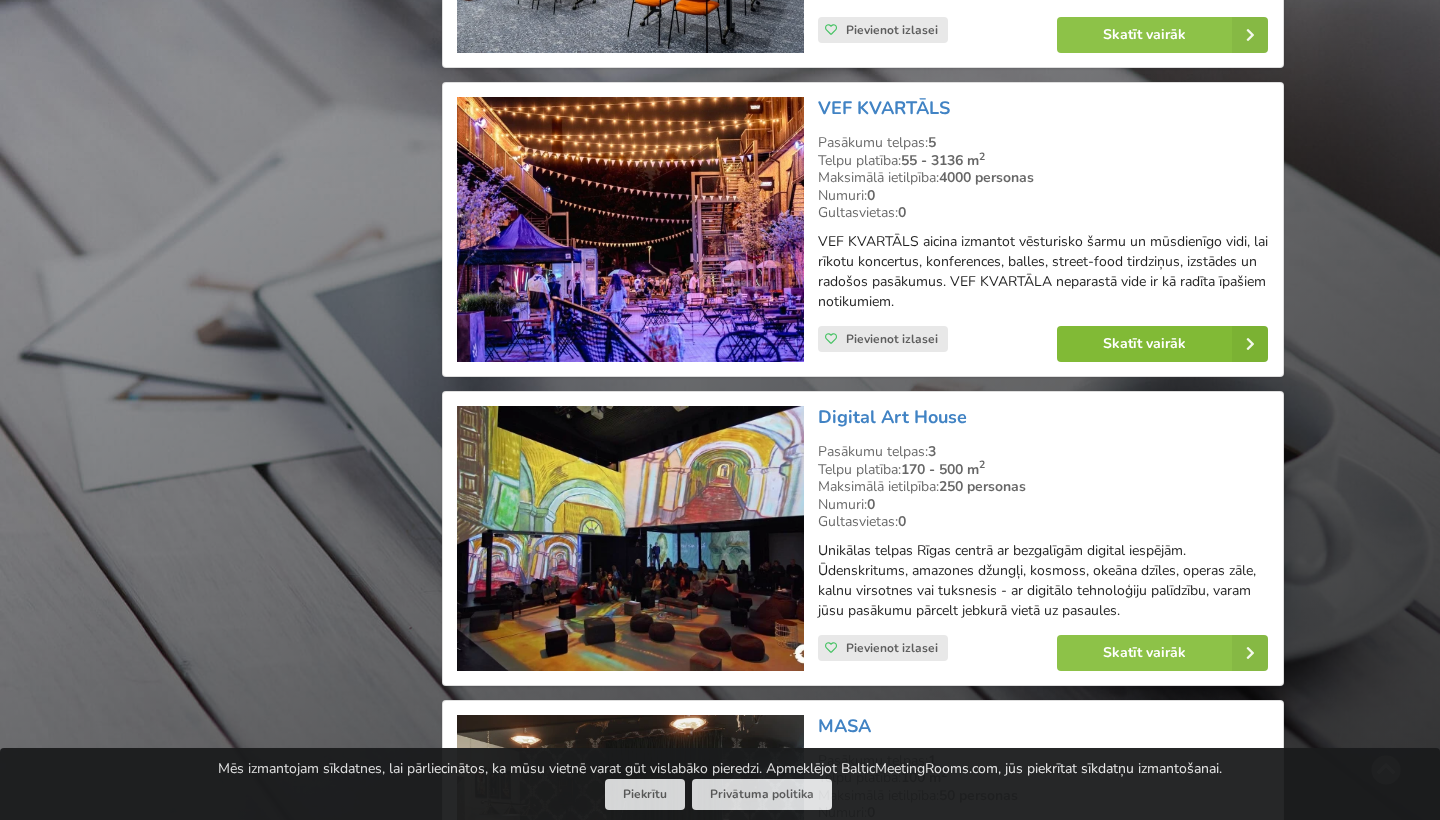 click on "Skatīt vairāk" at bounding box center [1162, 344] 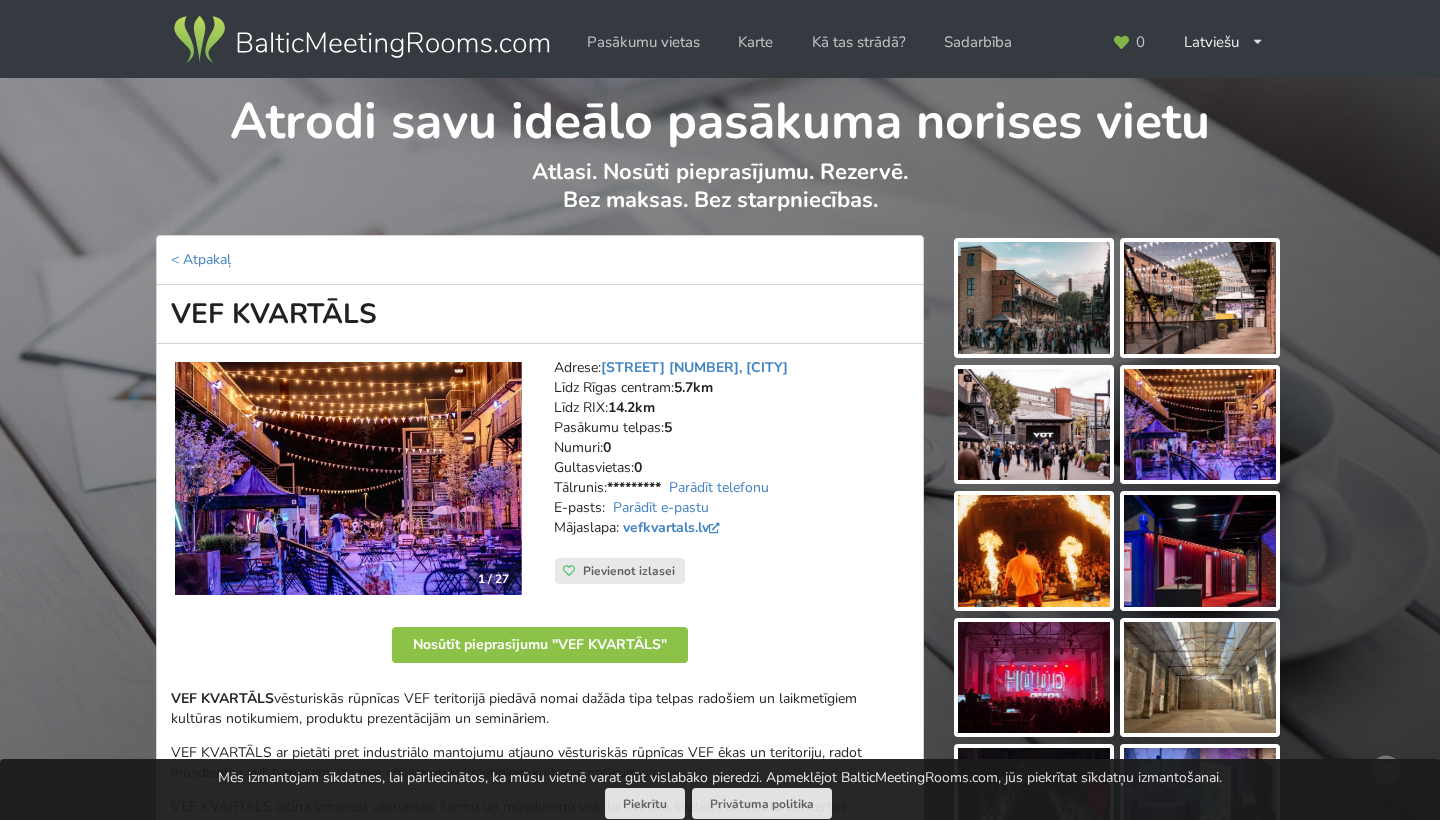 scroll, scrollTop: 0, scrollLeft: 0, axis: both 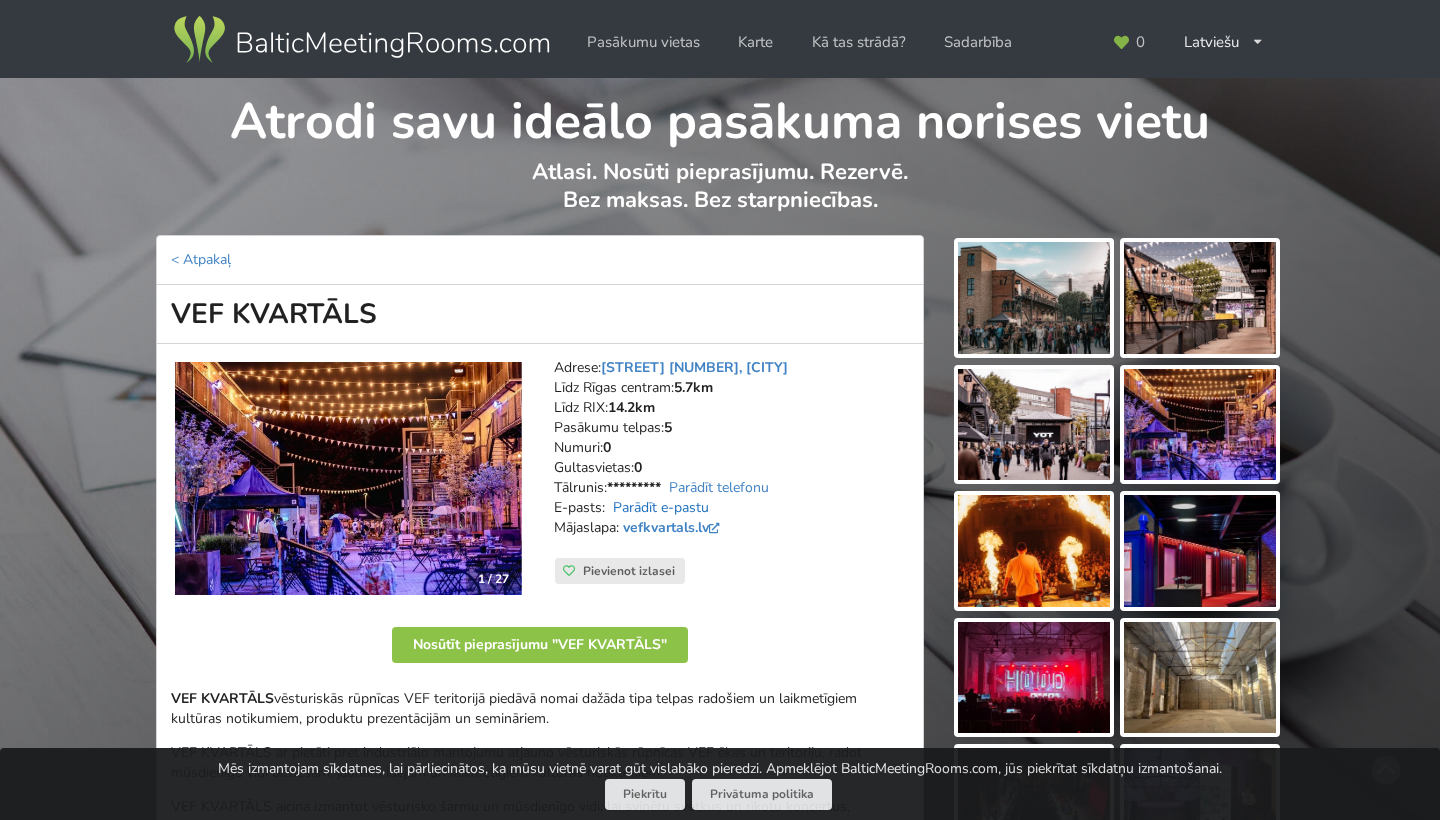 click on "Parādīt e-pastu" at bounding box center (661, 507) 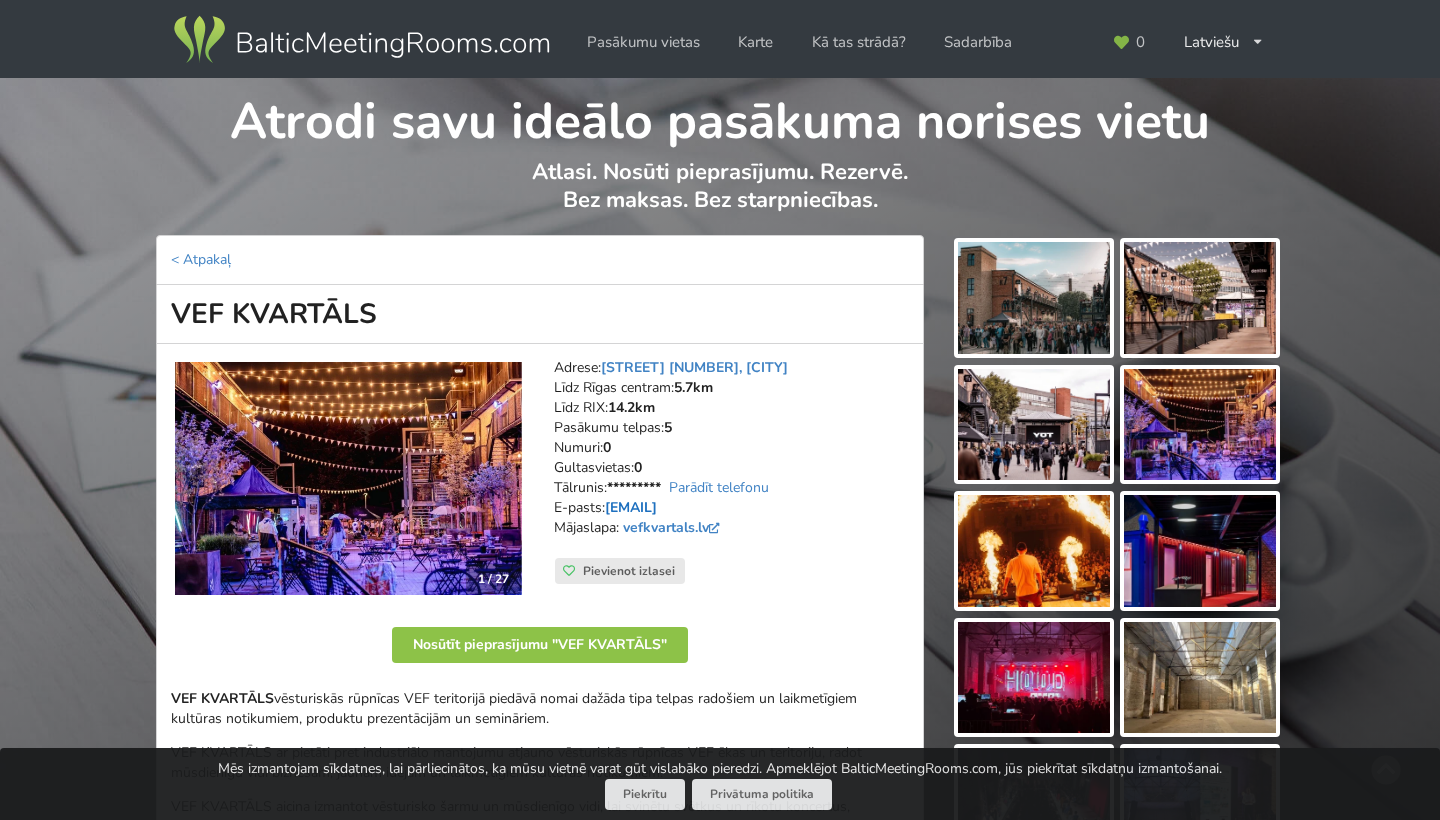 drag, startPoint x: 752, startPoint y: 502, endPoint x: 611, endPoint y: 501, distance: 141.00354 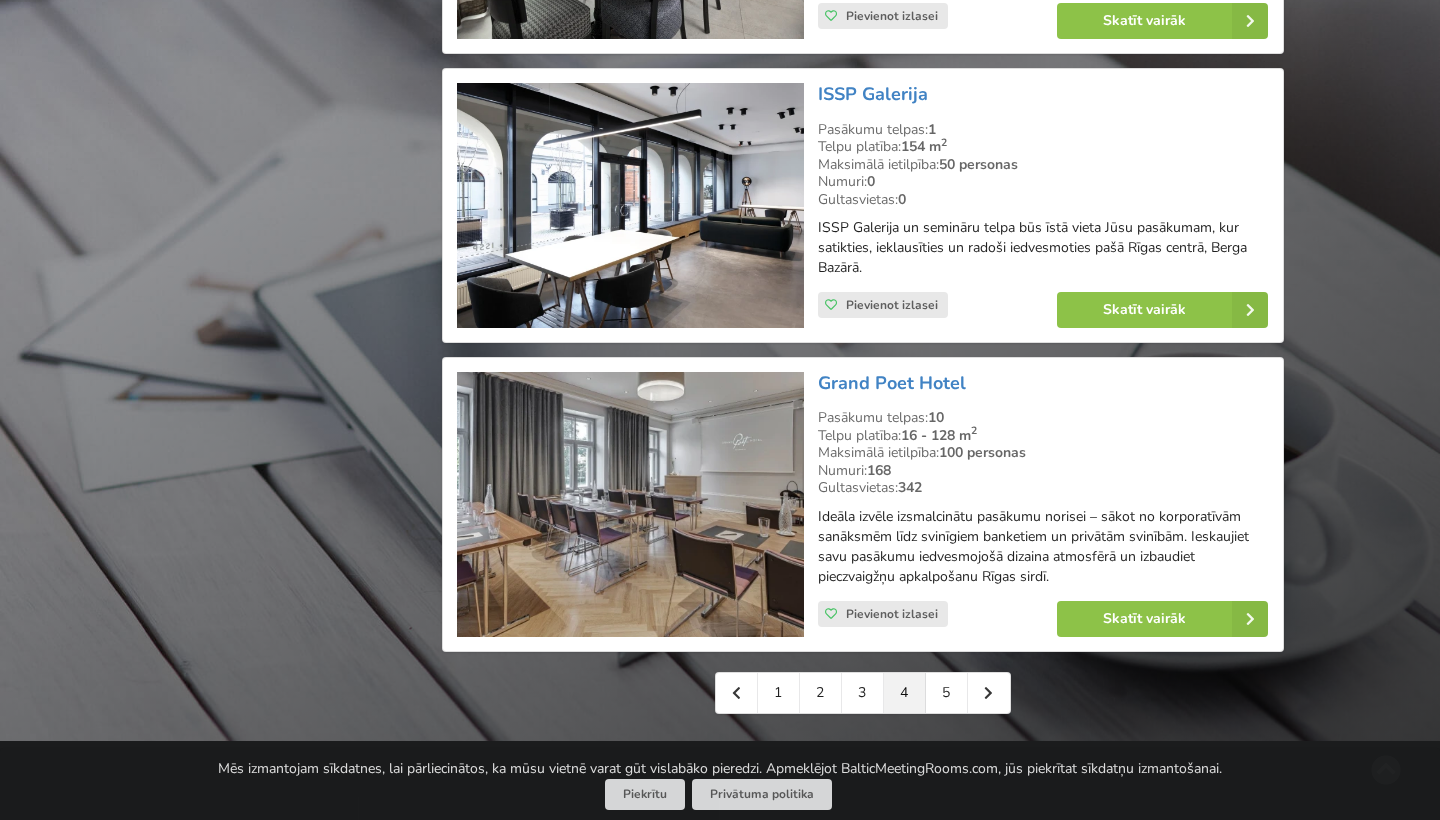 scroll, scrollTop: 4386, scrollLeft: 0, axis: vertical 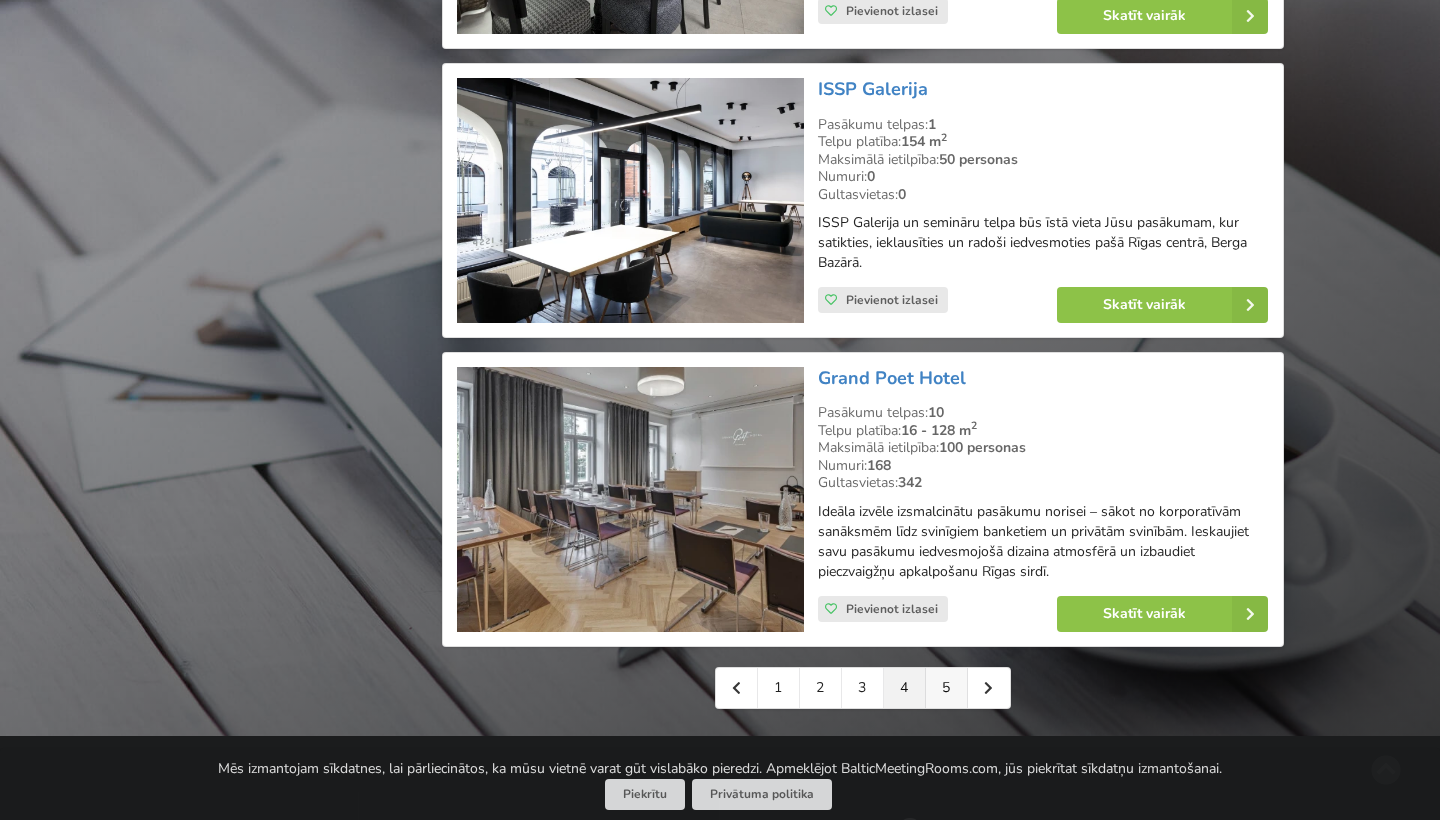 click on "5" at bounding box center [947, 688] 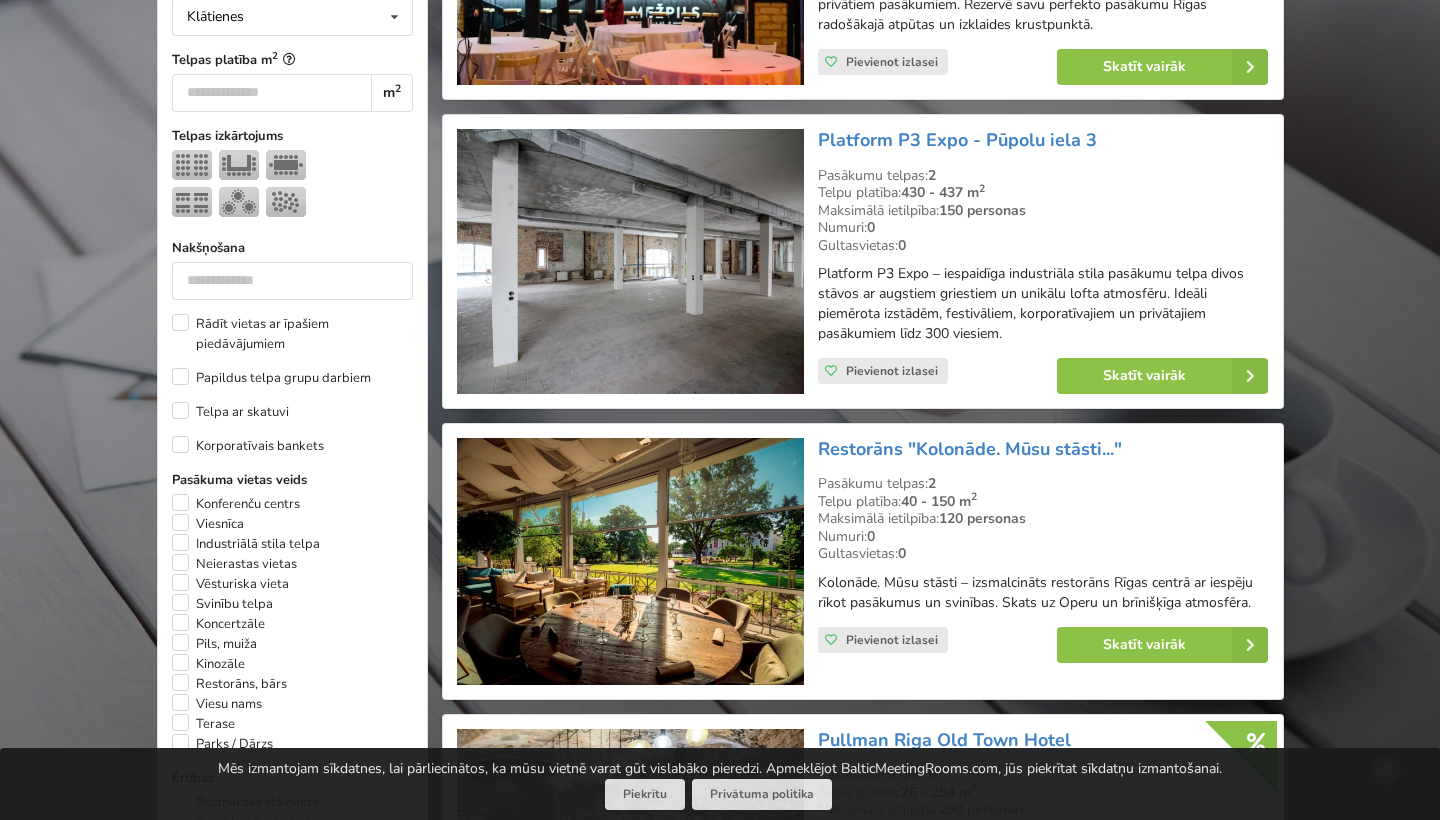 scroll, scrollTop: 757, scrollLeft: 0, axis: vertical 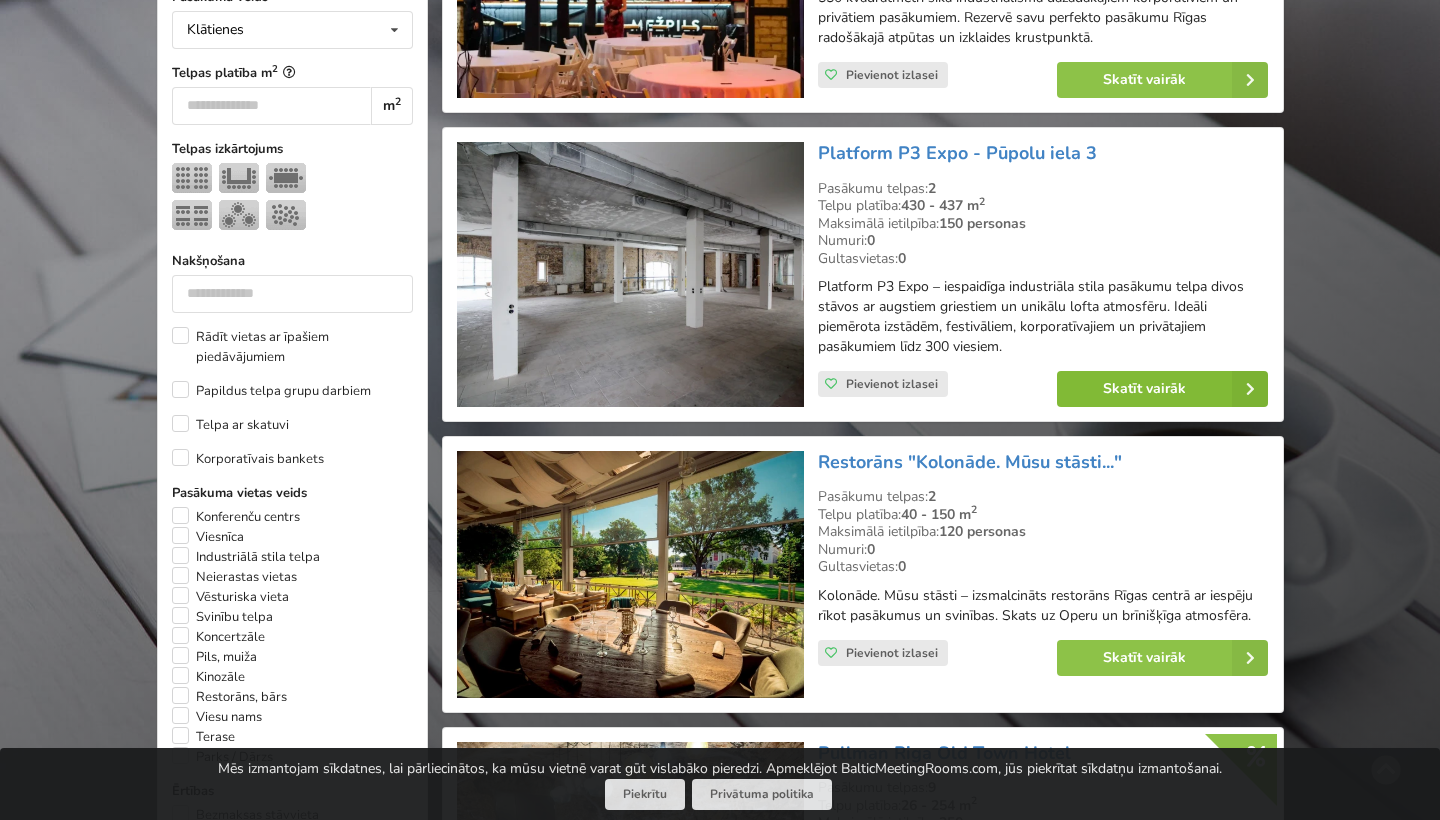click on "Skatīt vairāk" at bounding box center (1162, 389) 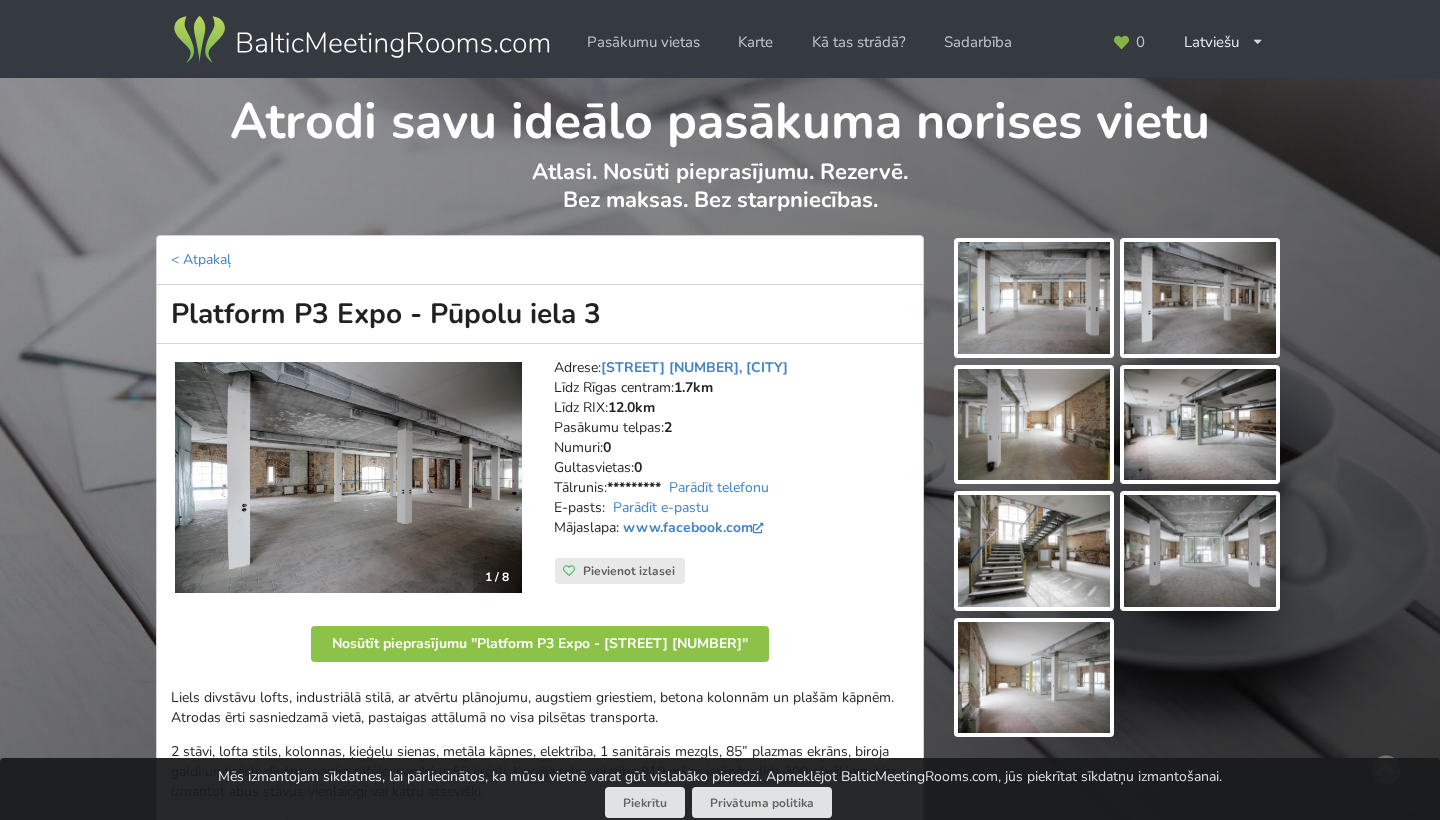 scroll, scrollTop: 0, scrollLeft: 0, axis: both 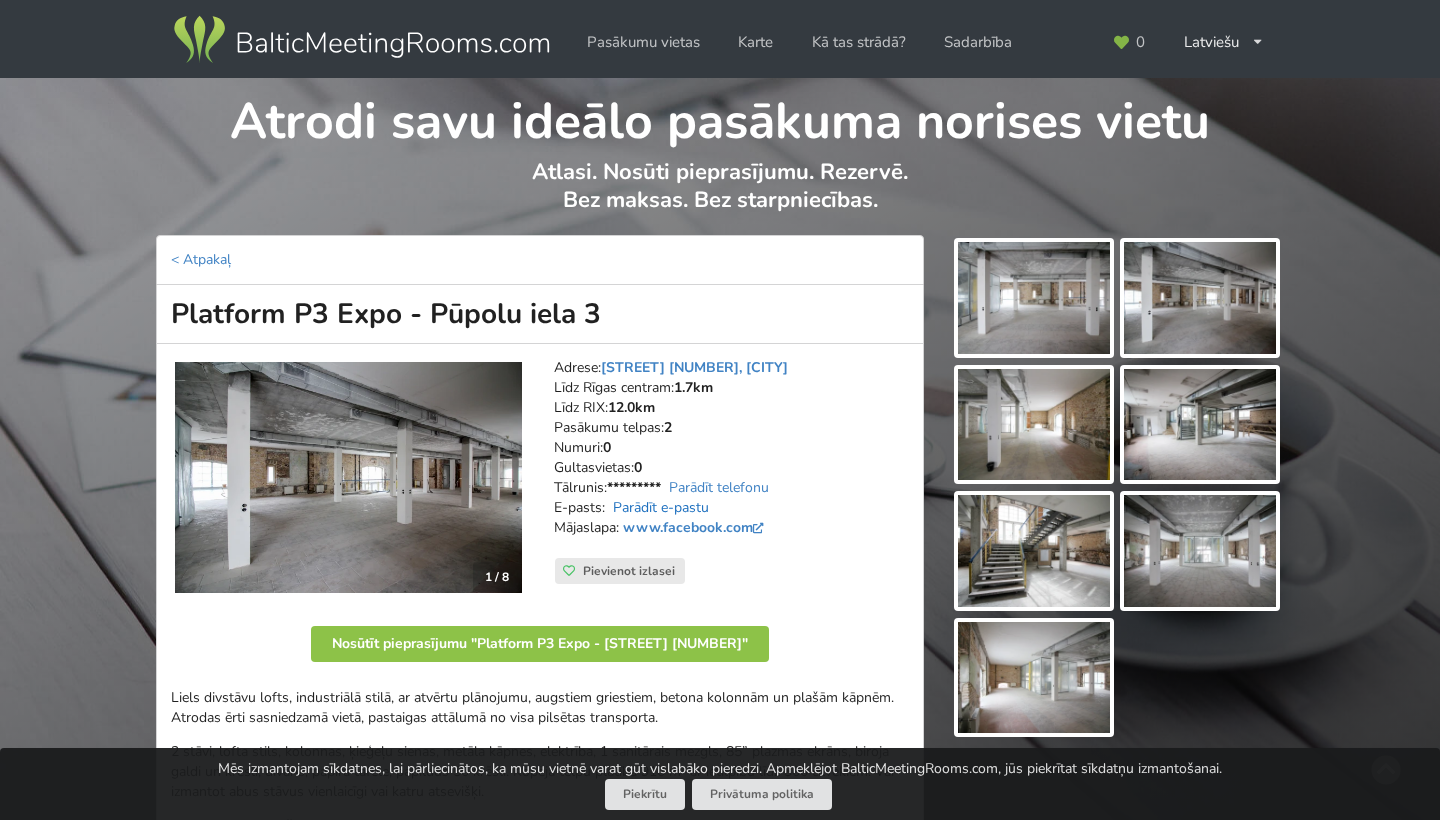 click on "Parādīt e-pastu" at bounding box center [661, 507] 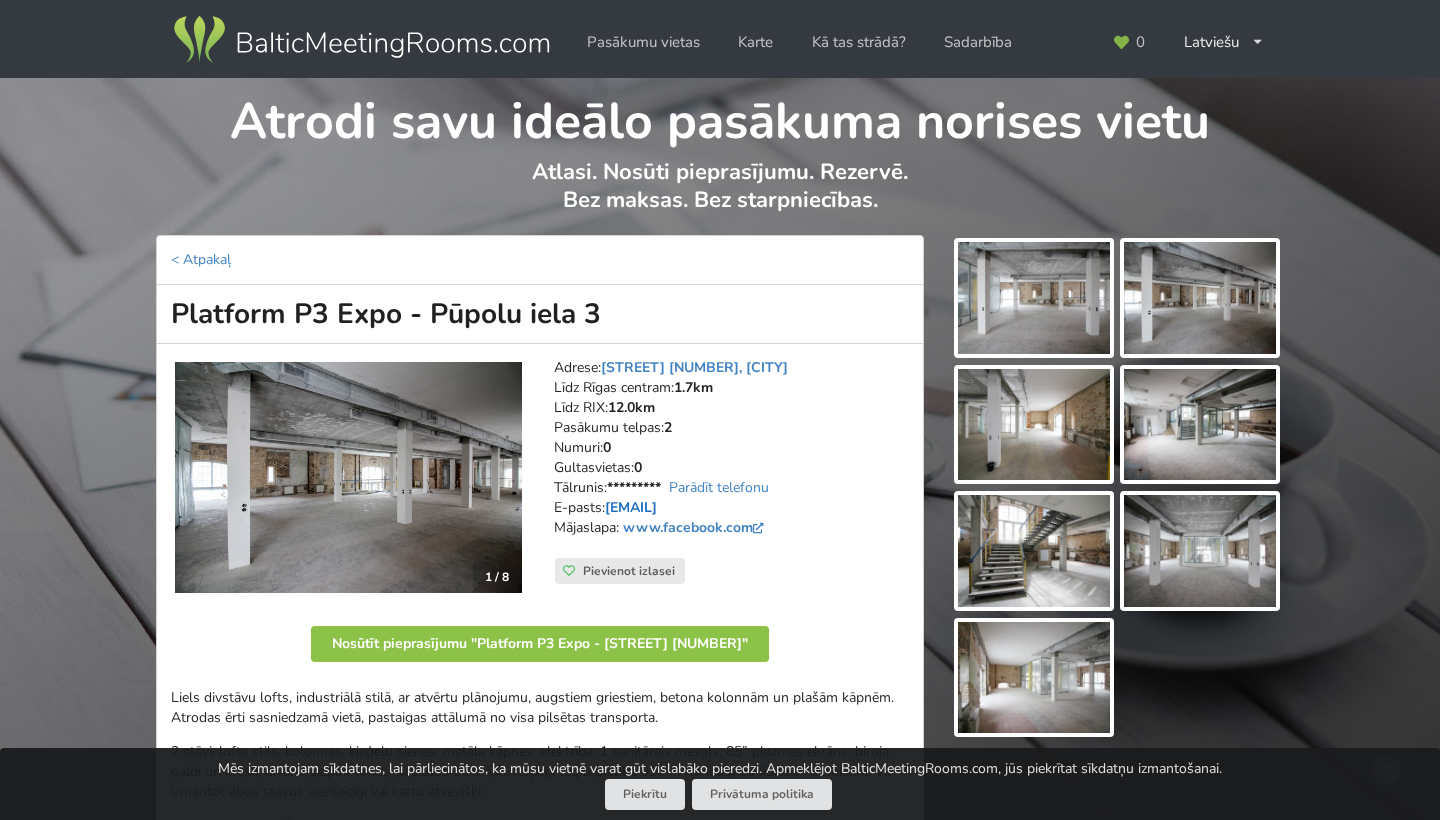 drag, startPoint x: 791, startPoint y: 503, endPoint x: 610, endPoint y: 505, distance: 181.01105 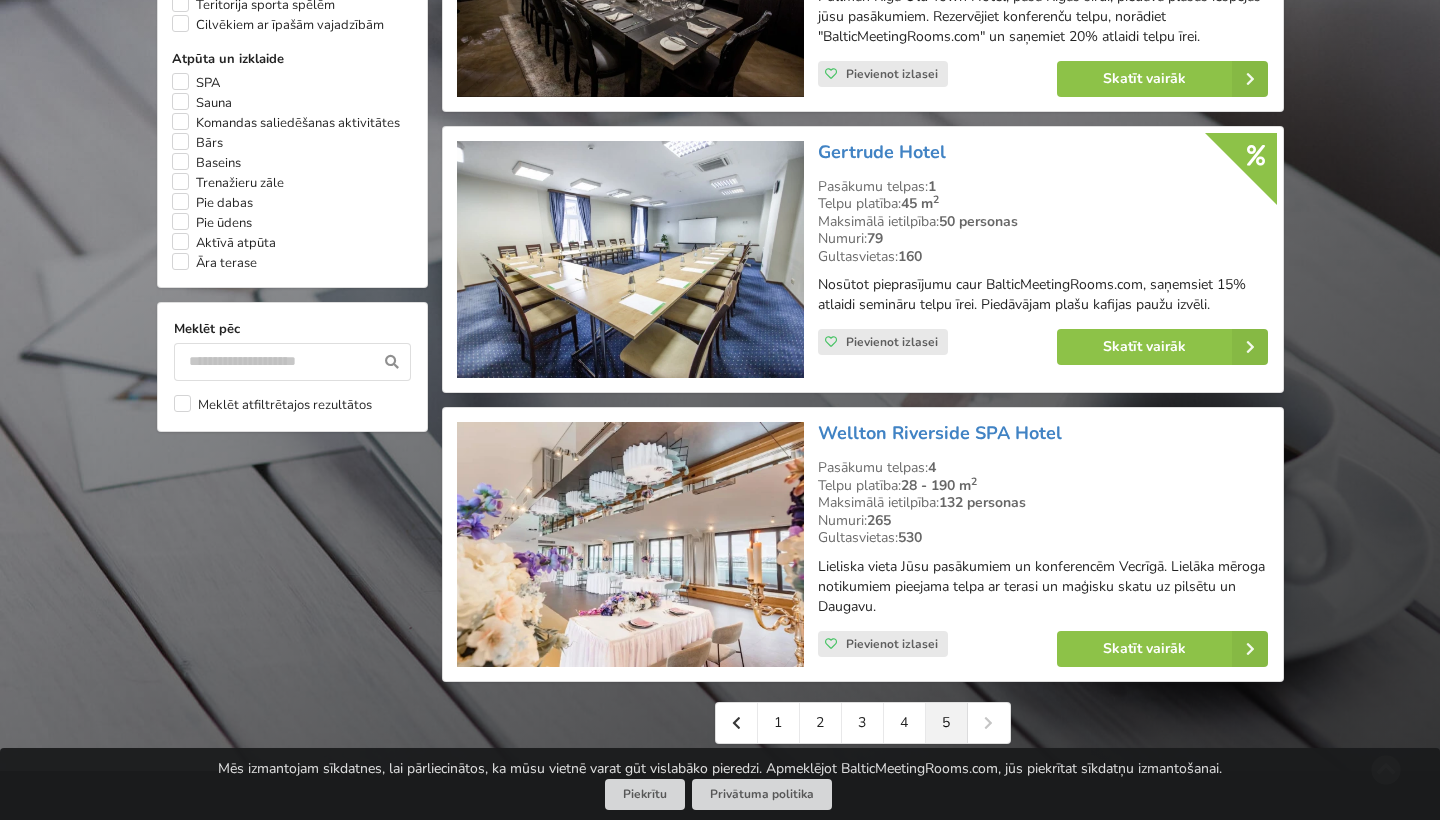 scroll, scrollTop: 1654, scrollLeft: 0, axis: vertical 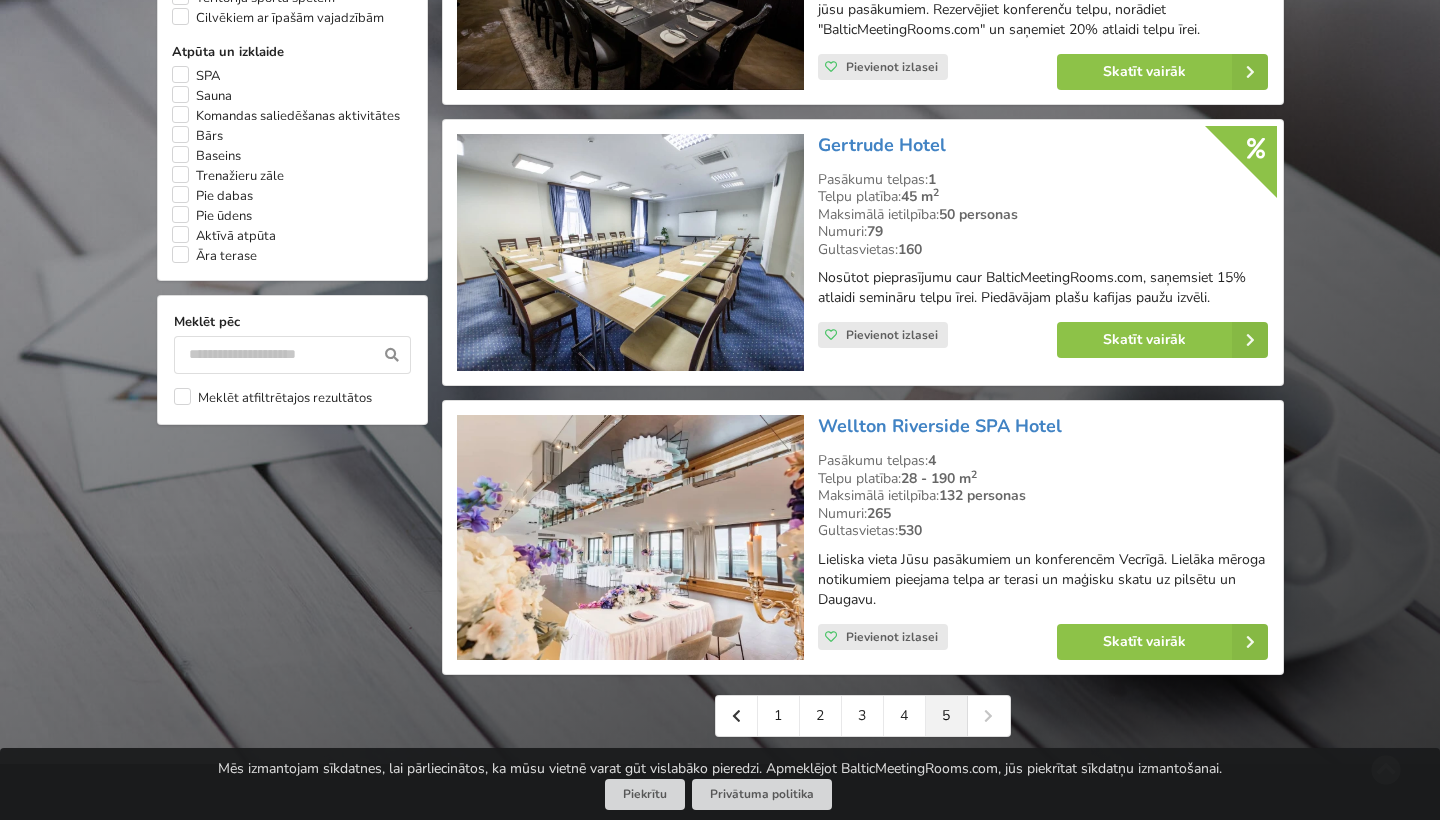 click on "1
2
3
4
5" at bounding box center (863, 716) 